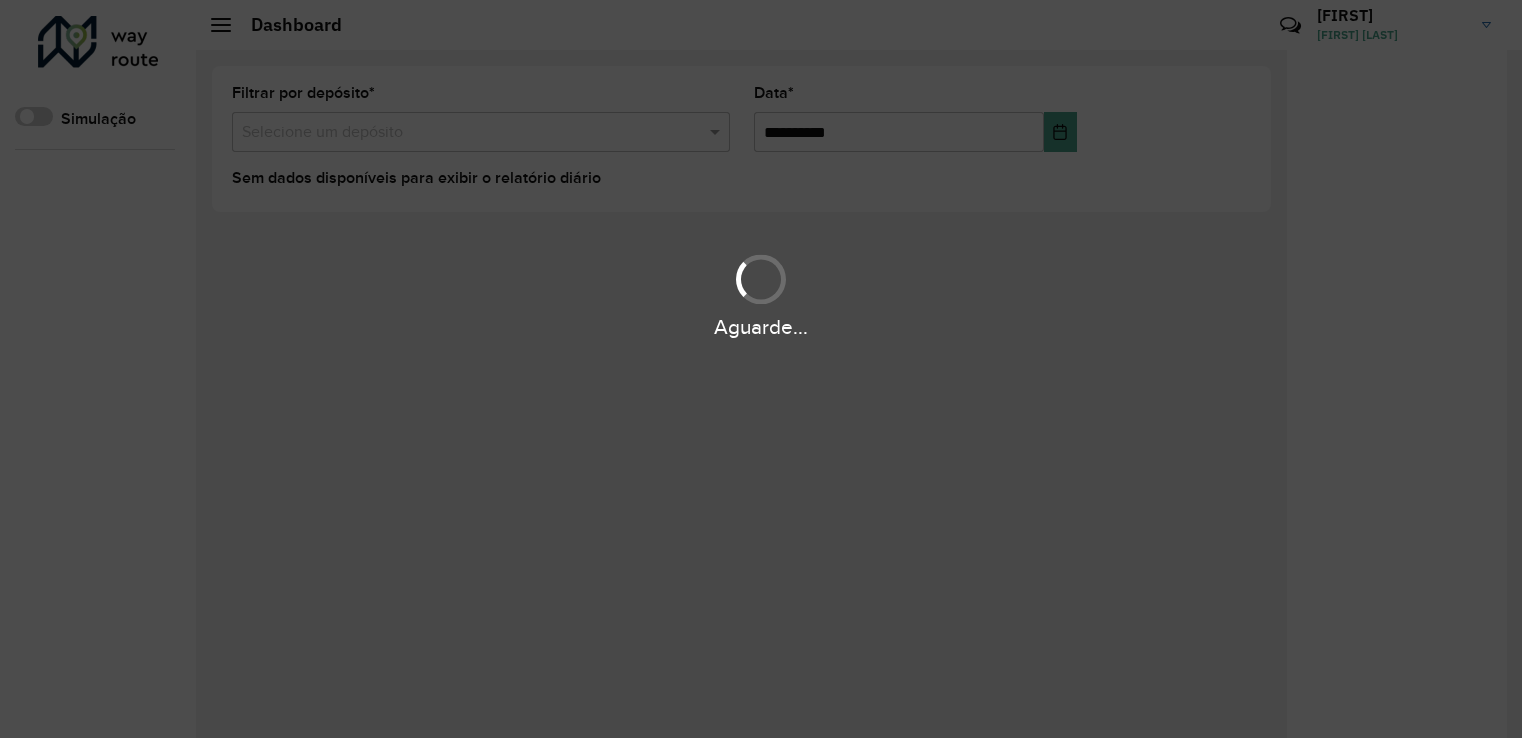 scroll, scrollTop: 0, scrollLeft: 0, axis: both 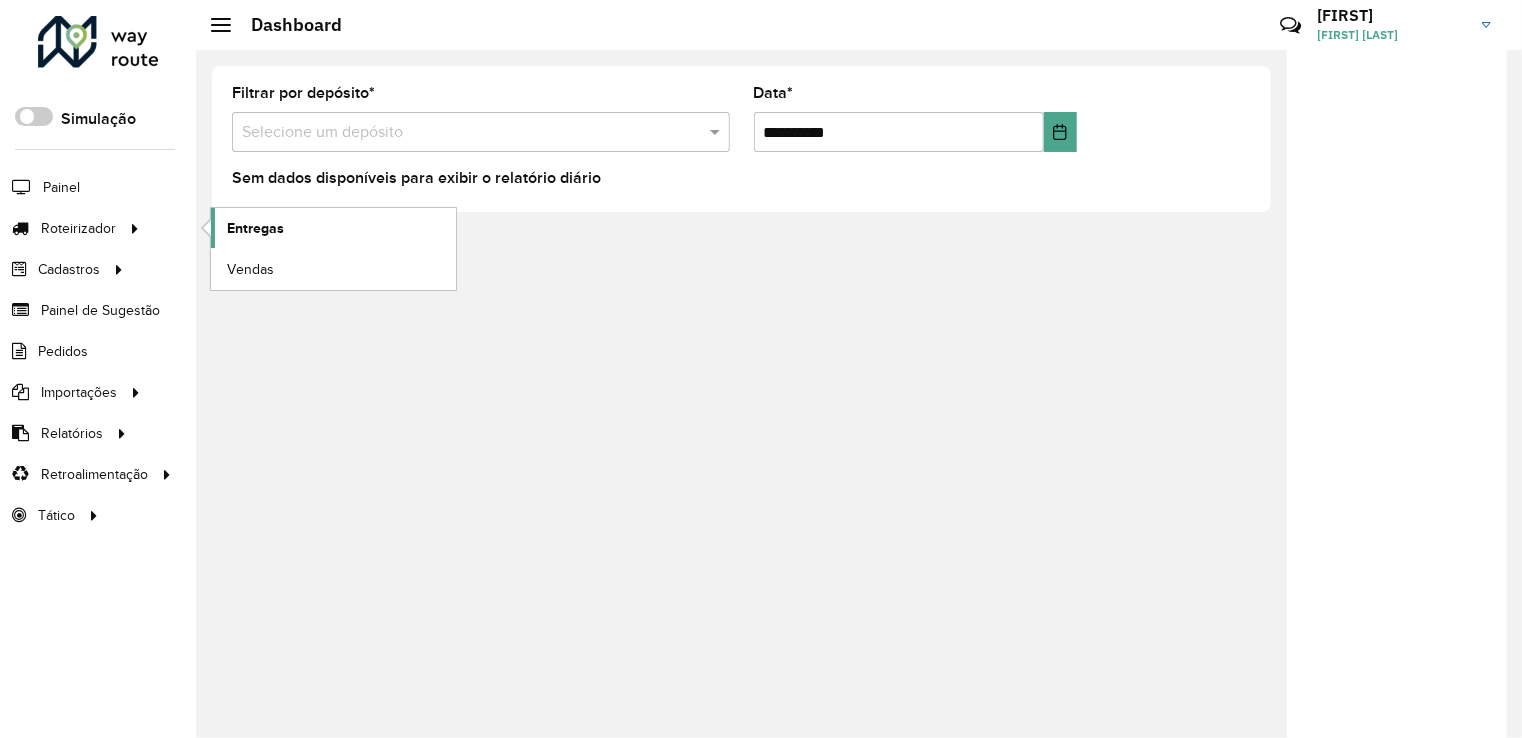 click on "Entregas" 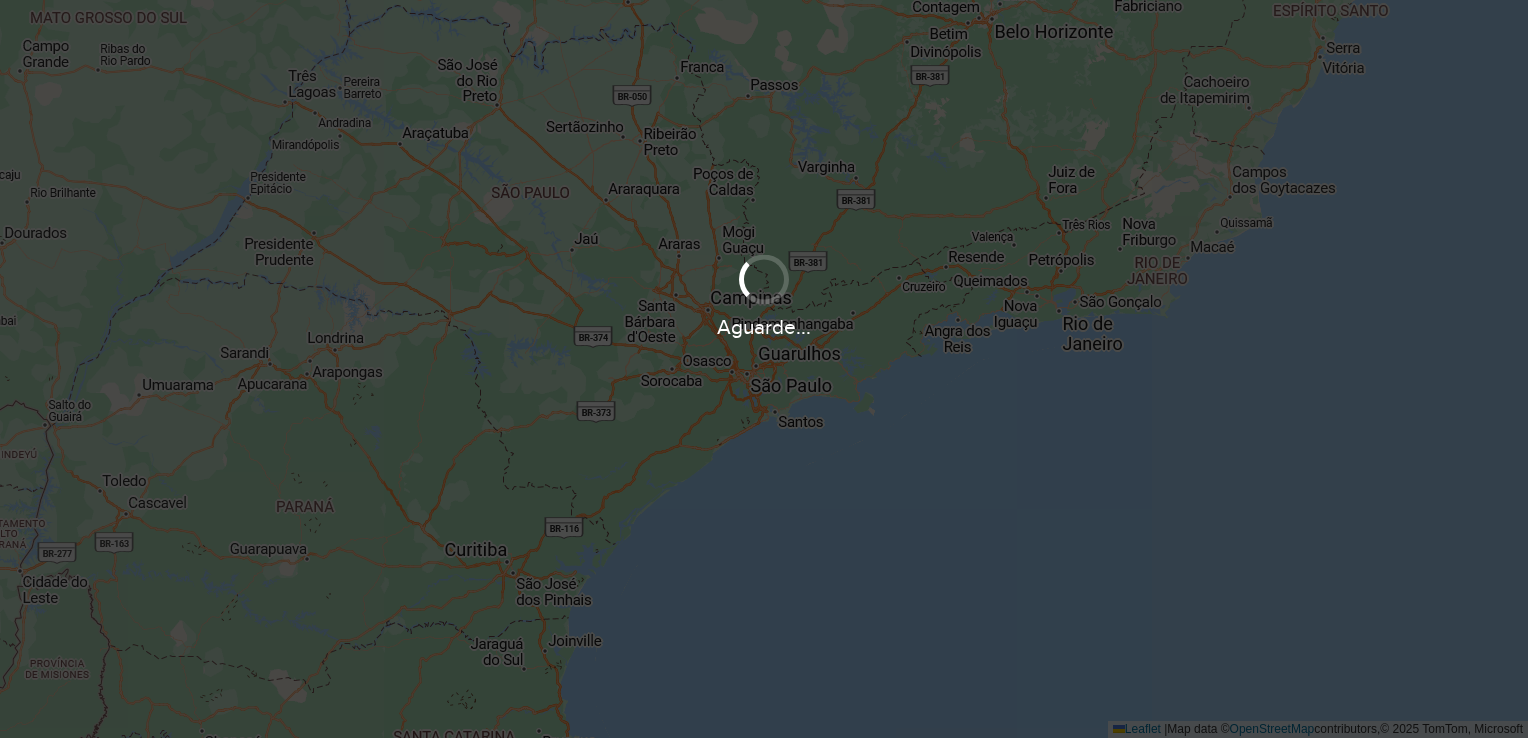 scroll, scrollTop: 0, scrollLeft: 0, axis: both 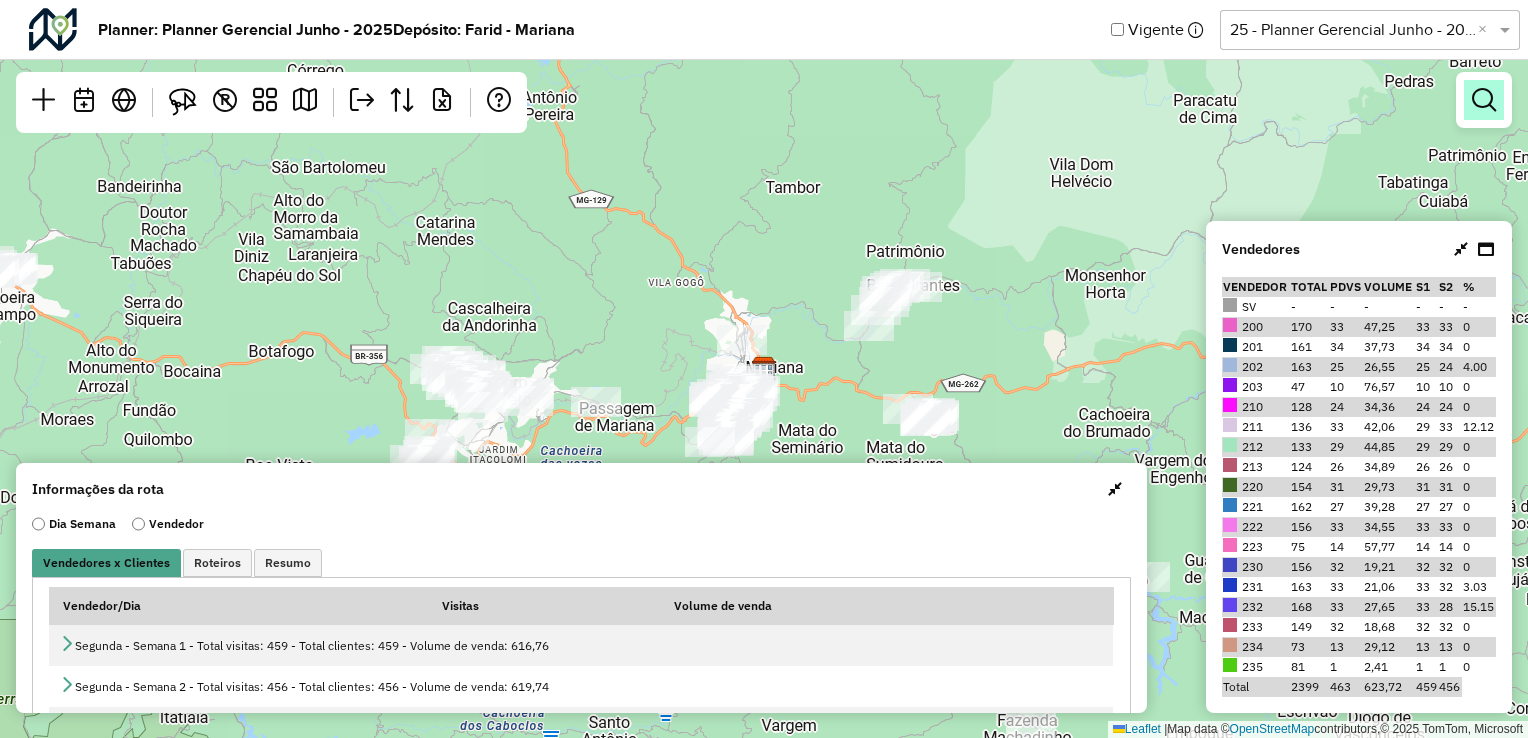 click at bounding box center (1484, 100) 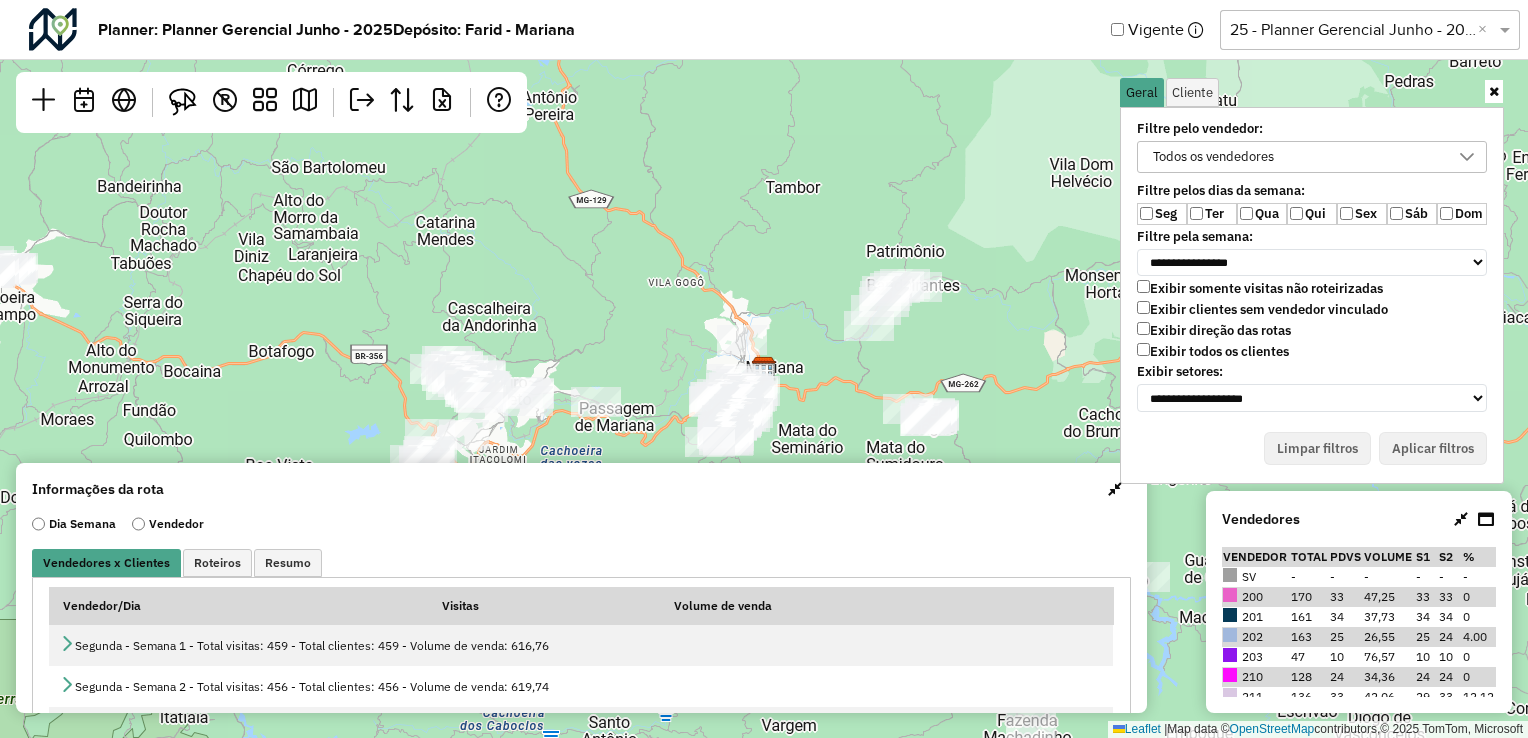 click on "Ter" at bounding box center [1212, 214] 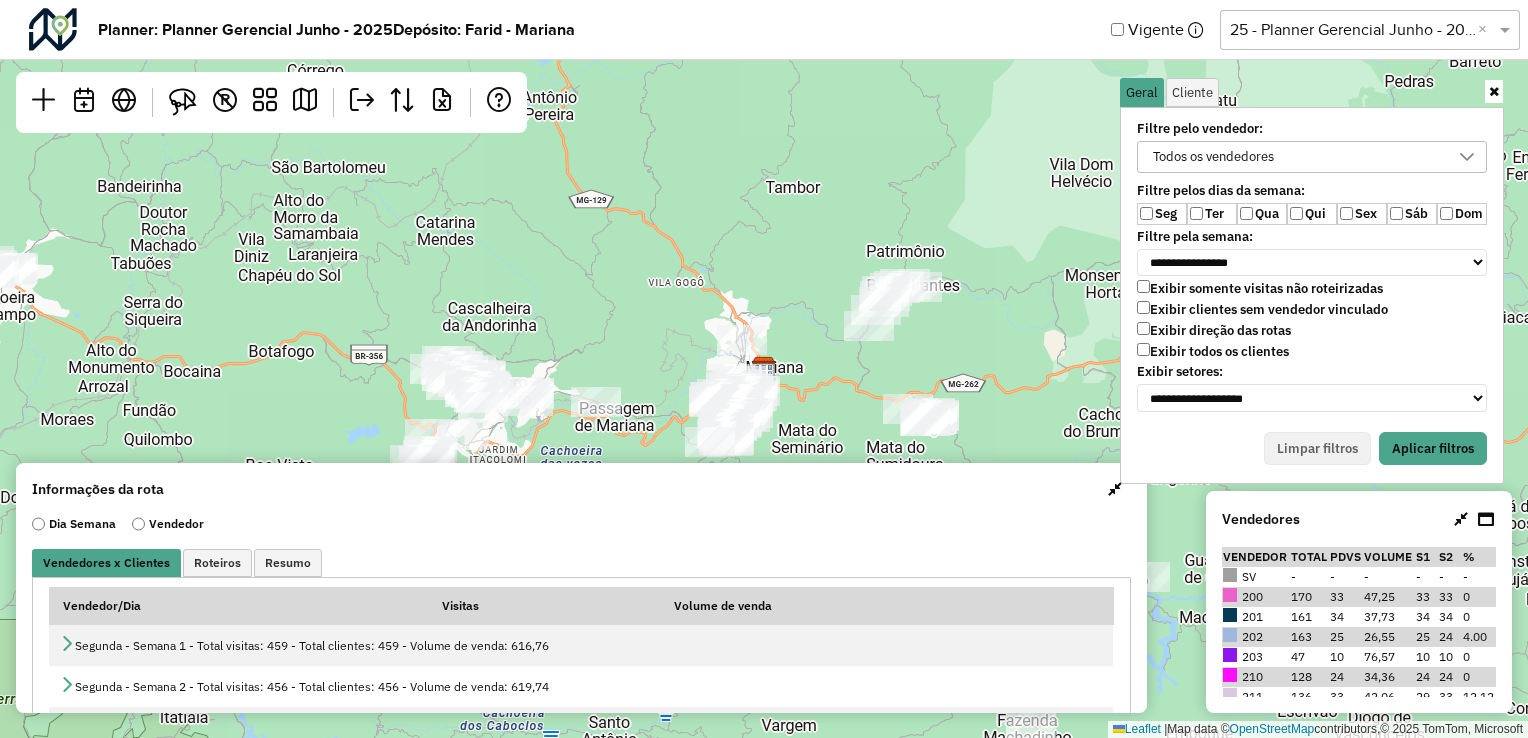 drag, startPoint x: 1187, startPoint y: 205, endPoint x: 1277, endPoint y: 210, distance: 90.13878 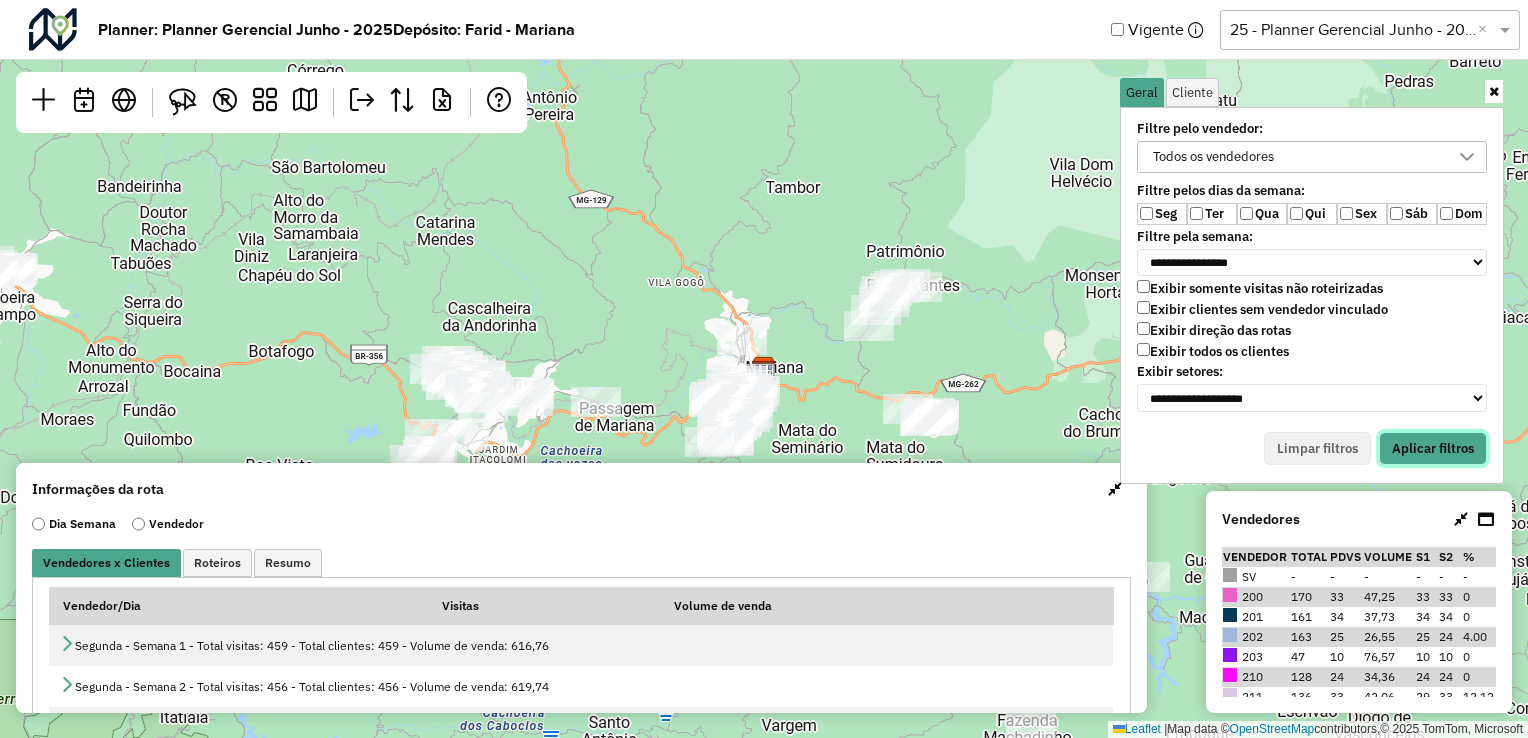 click on "Aplicar filtros" at bounding box center [1433, 449] 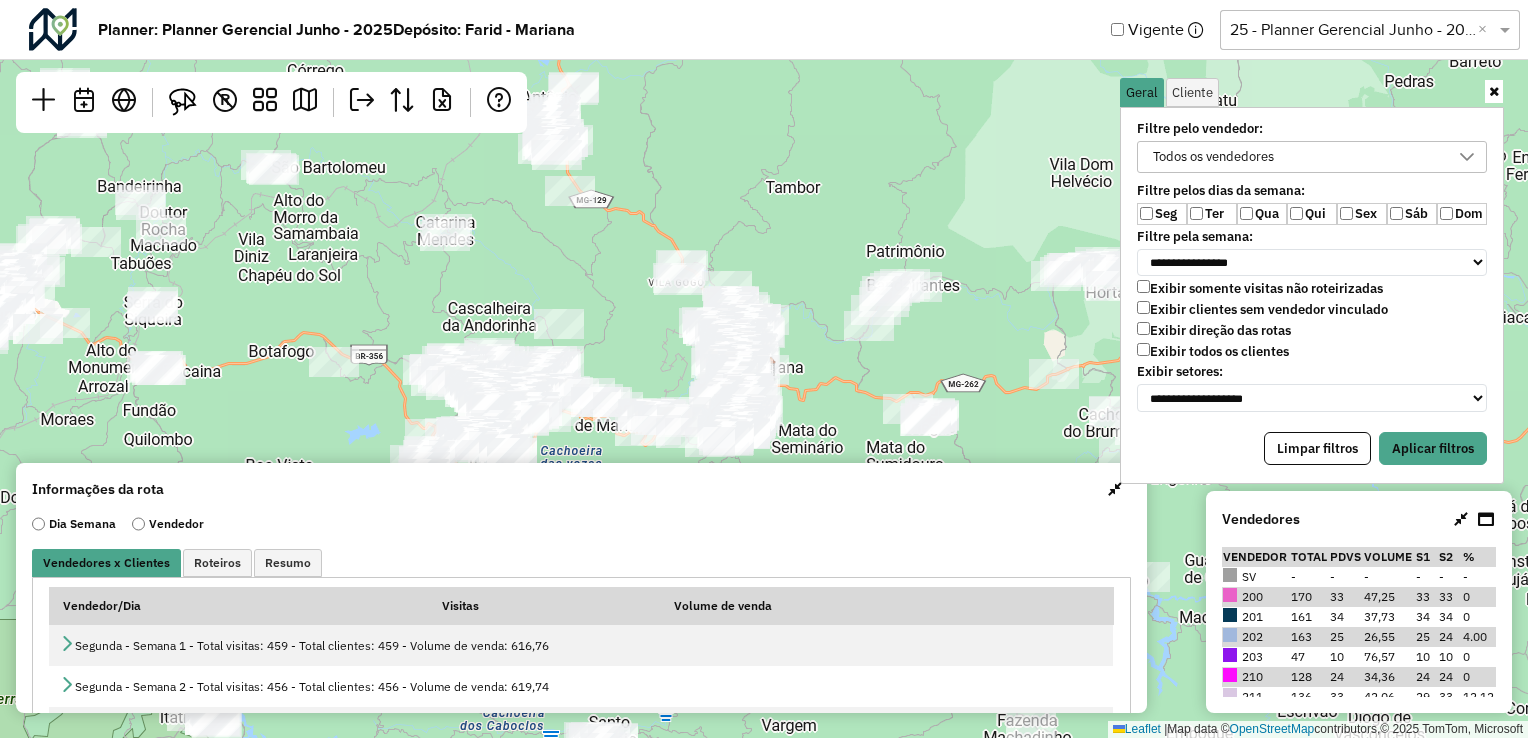 click at bounding box center [1115, 489] 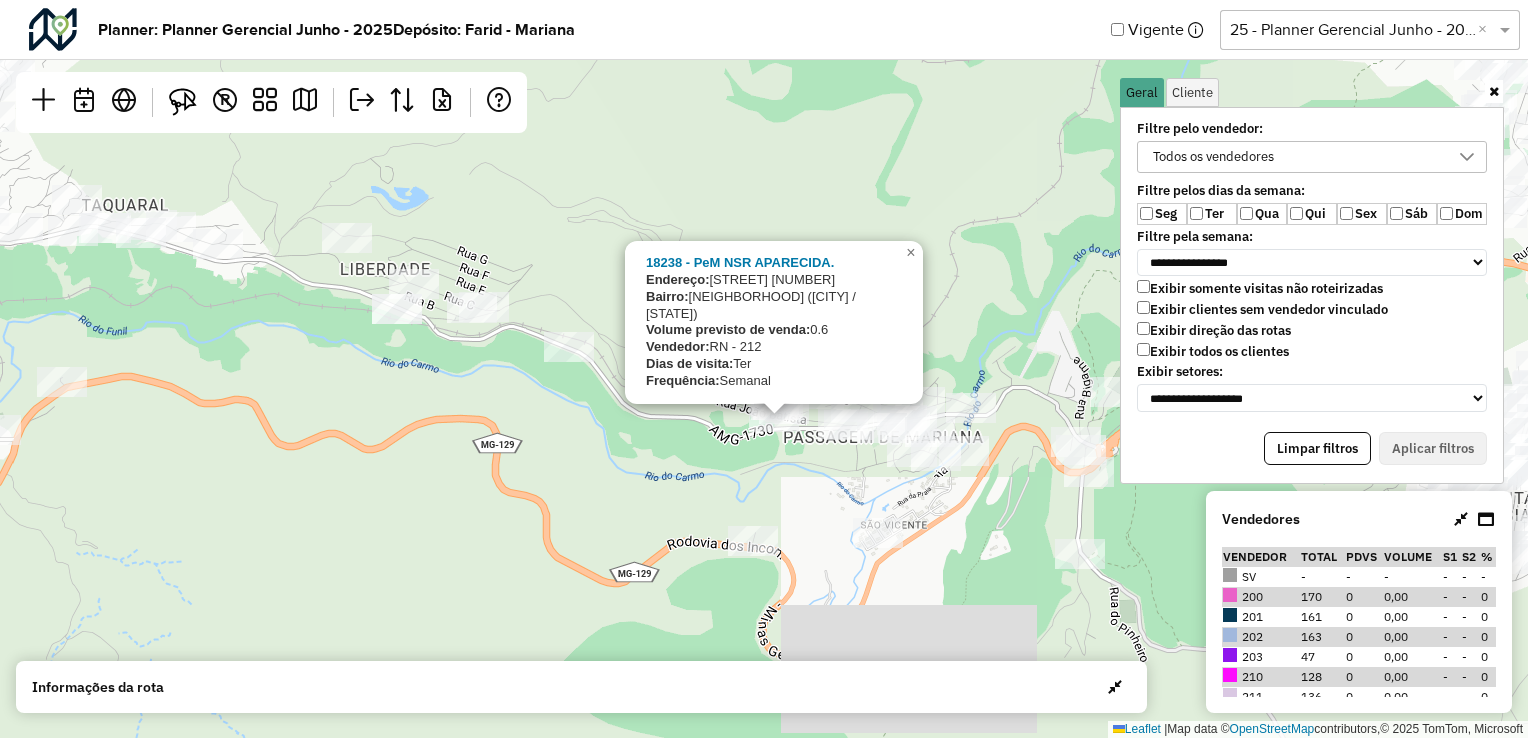 click on "18238 - PeM NSR APARECIDA.
Endereço:   JOAO BATISTA 419
Bairro:  VILA DO CARMO (MARIANA / MG)
Volume previsto de venda:  0.6
Vendedor:  RN - 212
Dias de visita:  Ter
Frequência:  Semanal
×  Leaflet   |  Map data ©  OpenStreetMap  contributors,© 2025 TomTom, Microsoft" 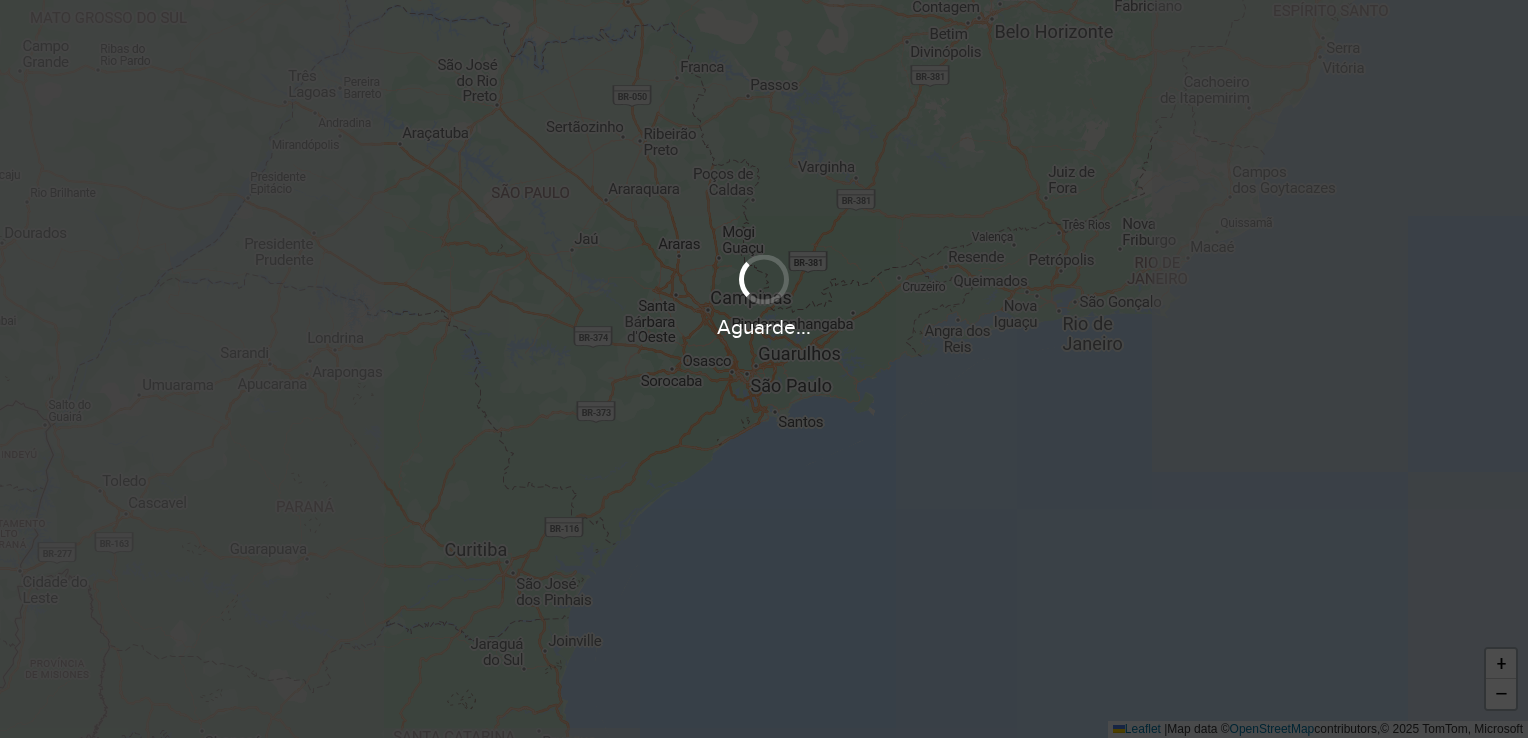 scroll, scrollTop: 0, scrollLeft: 0, axis: both 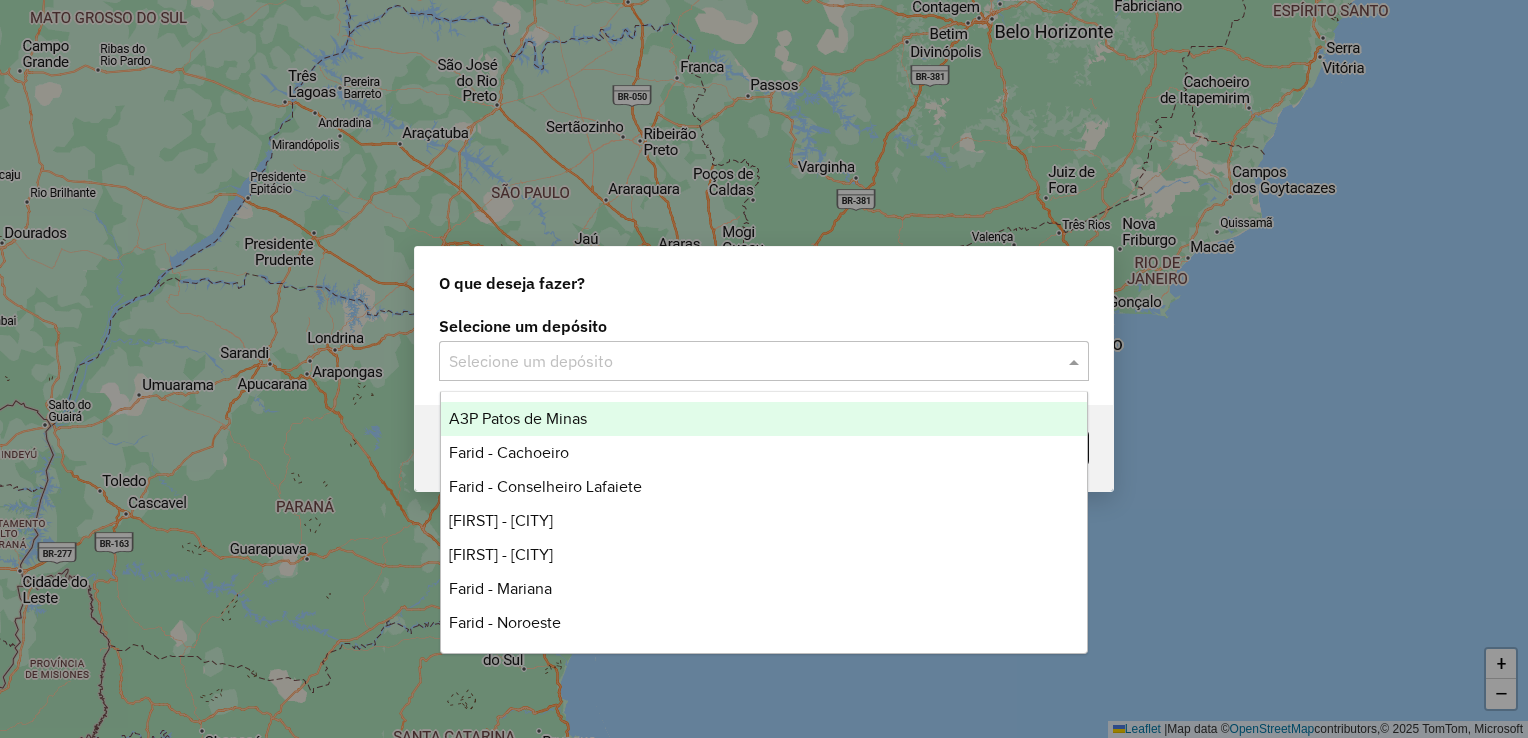 click 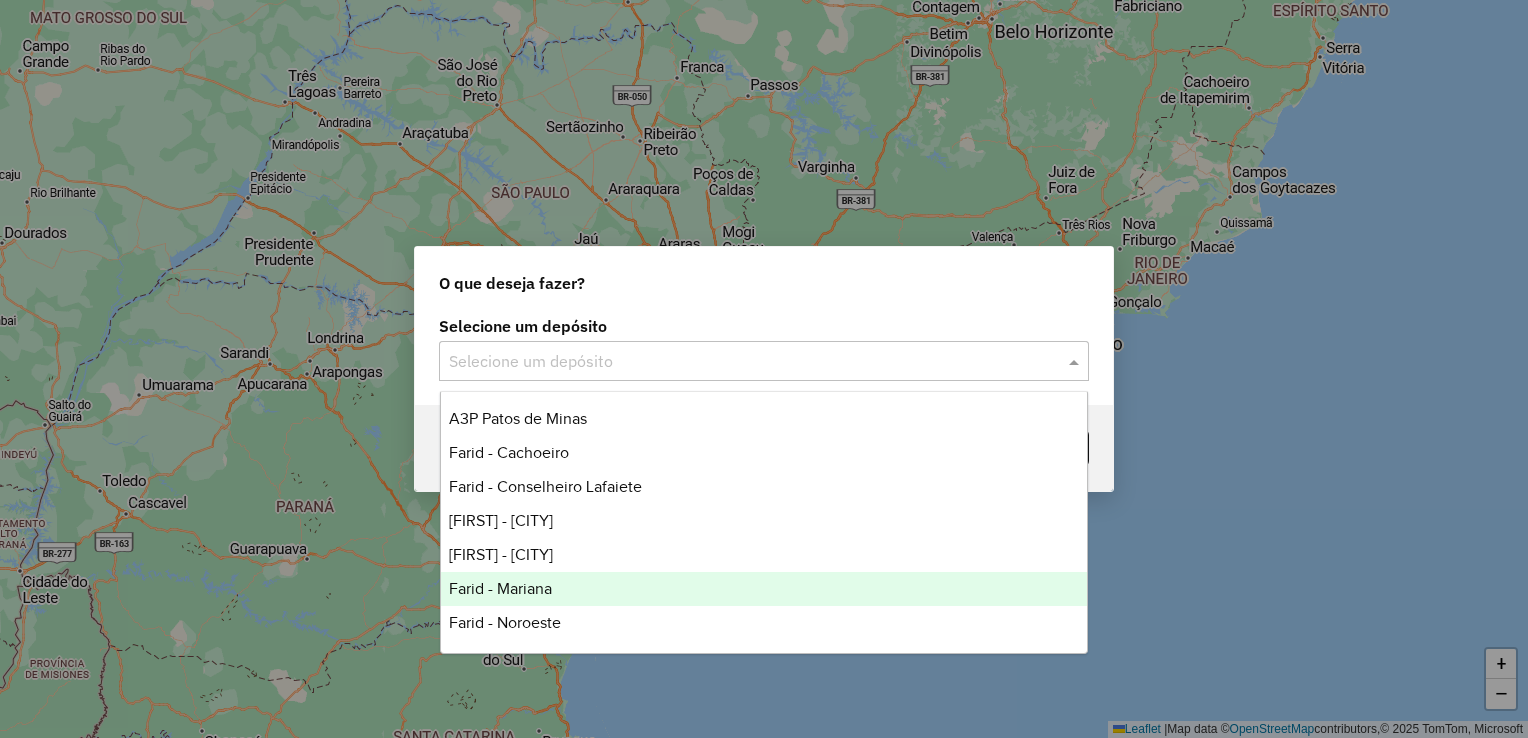 drag, startPoint x: 588, startPoint y: 583, endPoint x: 627, endPoint y: 582, distance: 39.012817 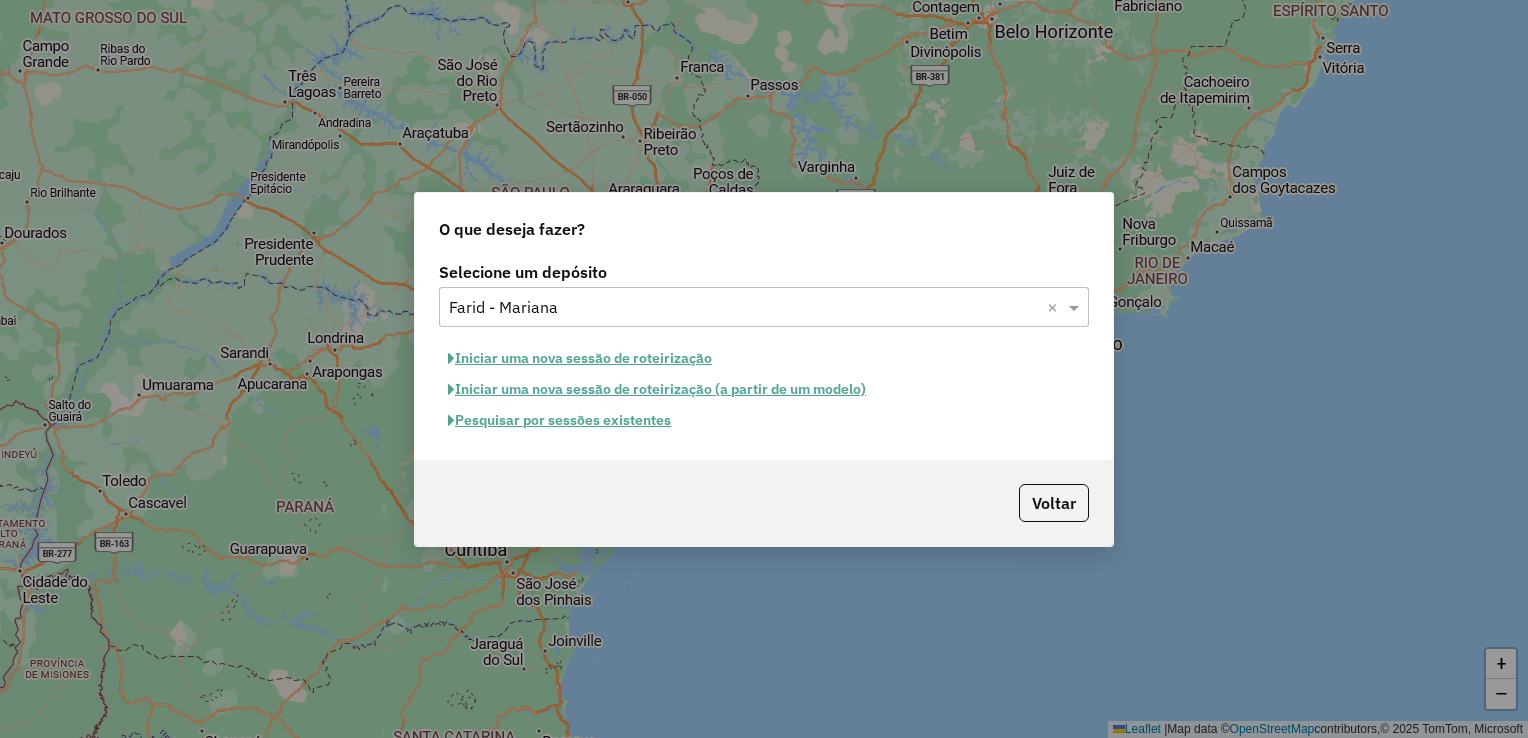 click on "Pesquisar por sessões existentes" 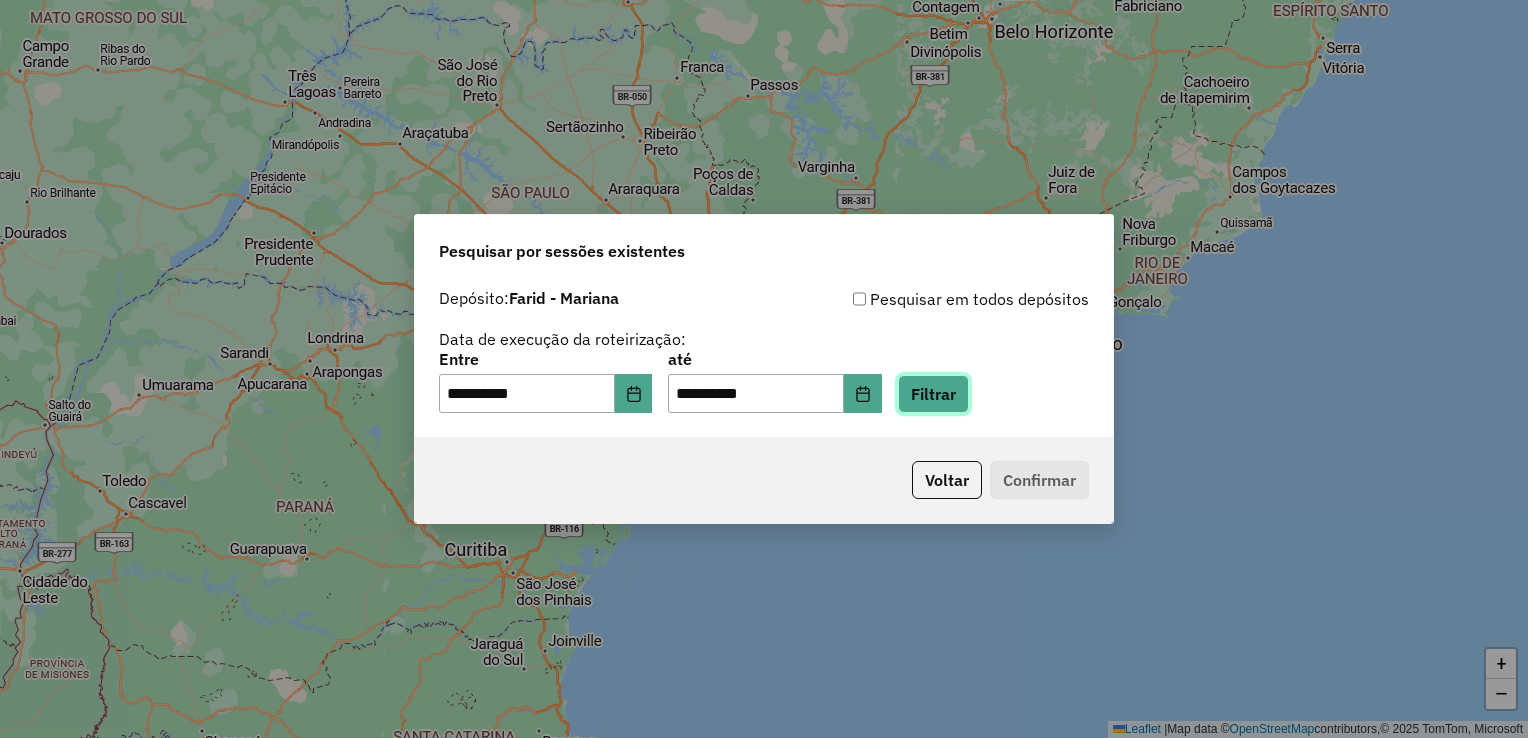 click on "Filtrar" 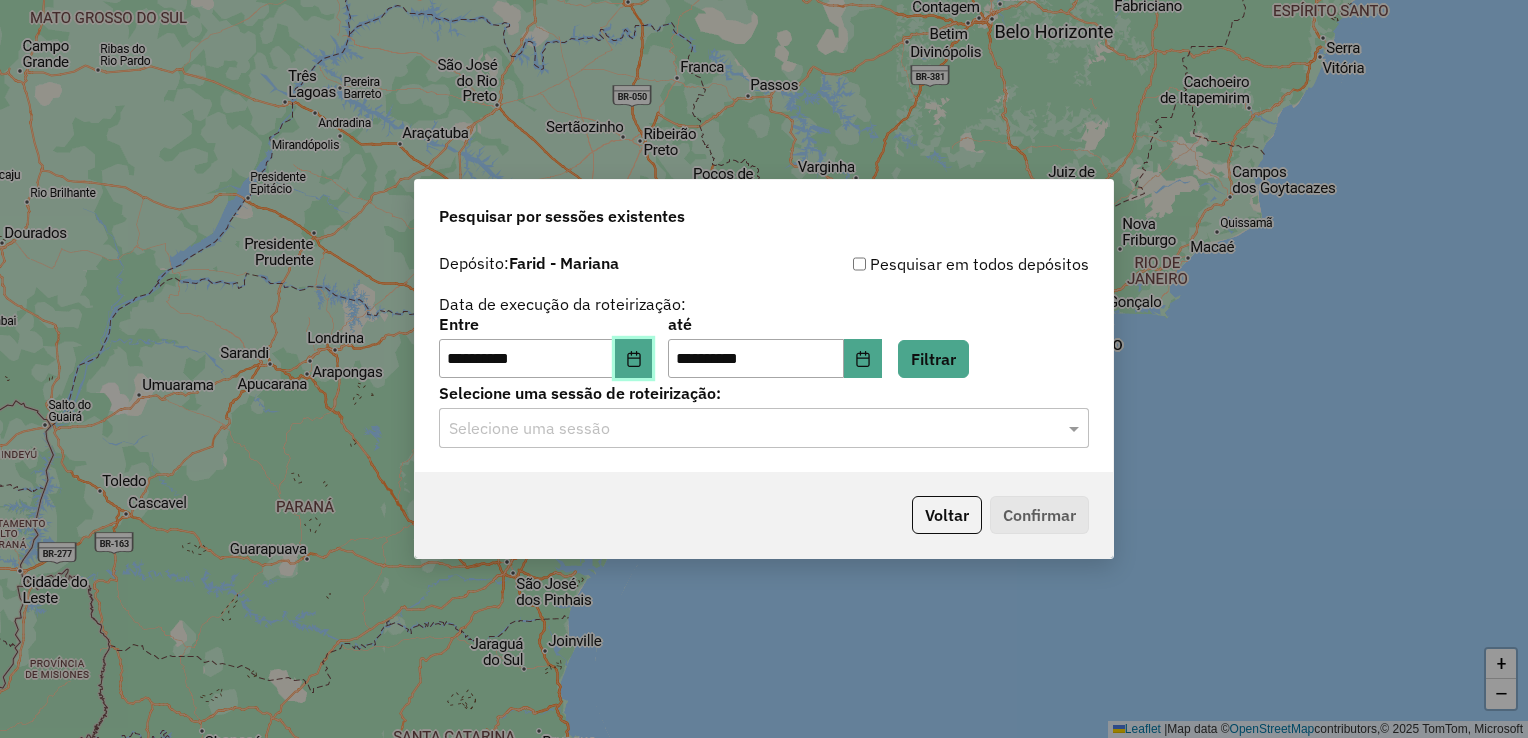 click 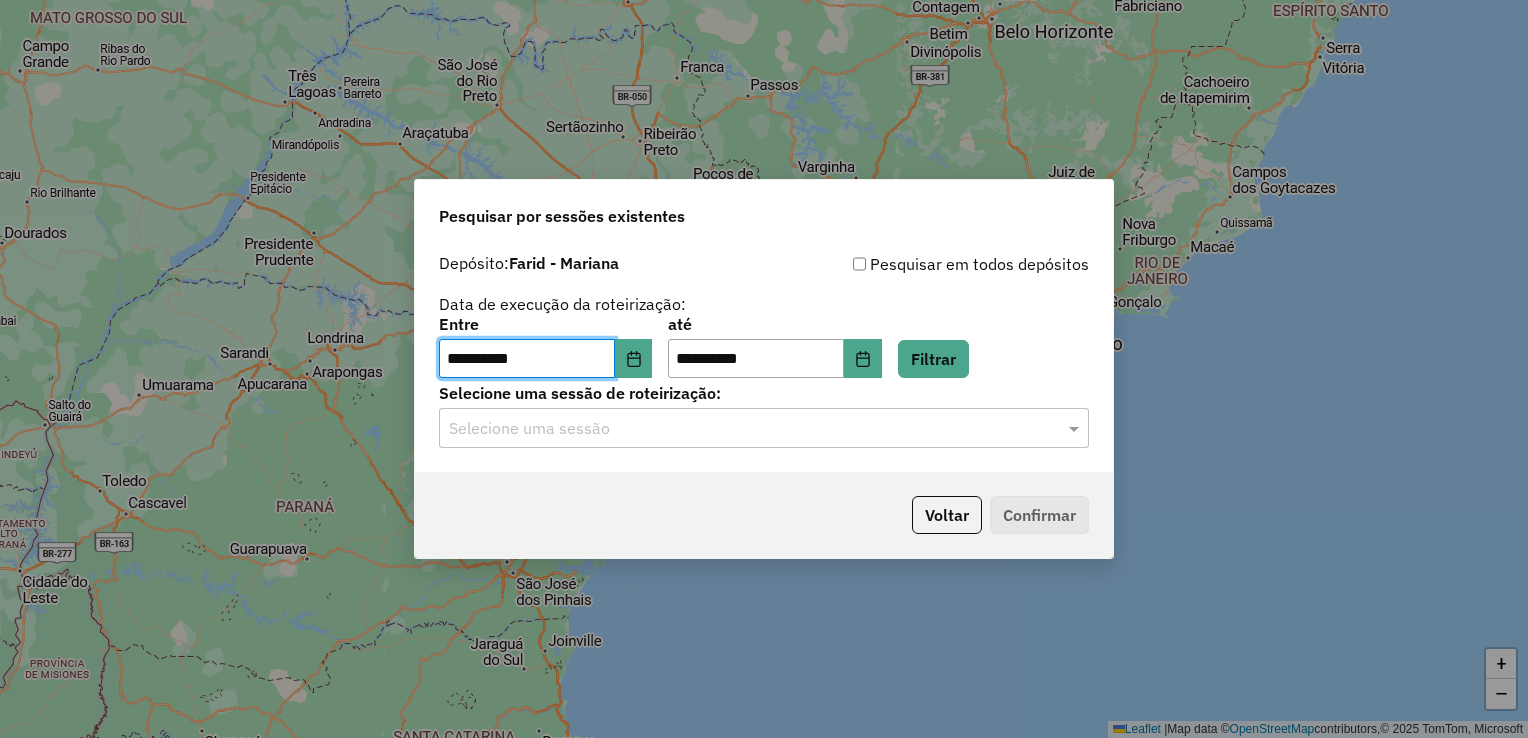 click on "até" 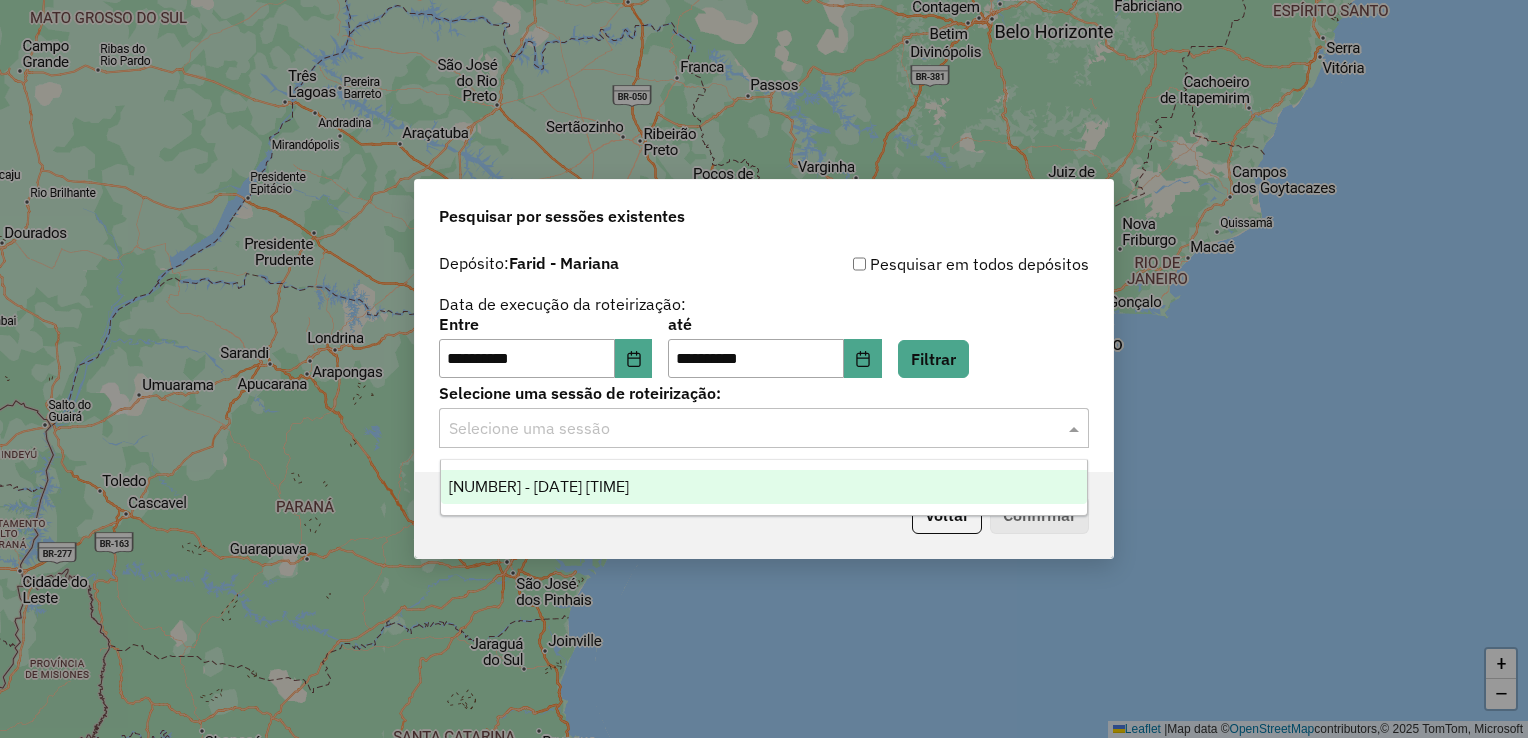 click 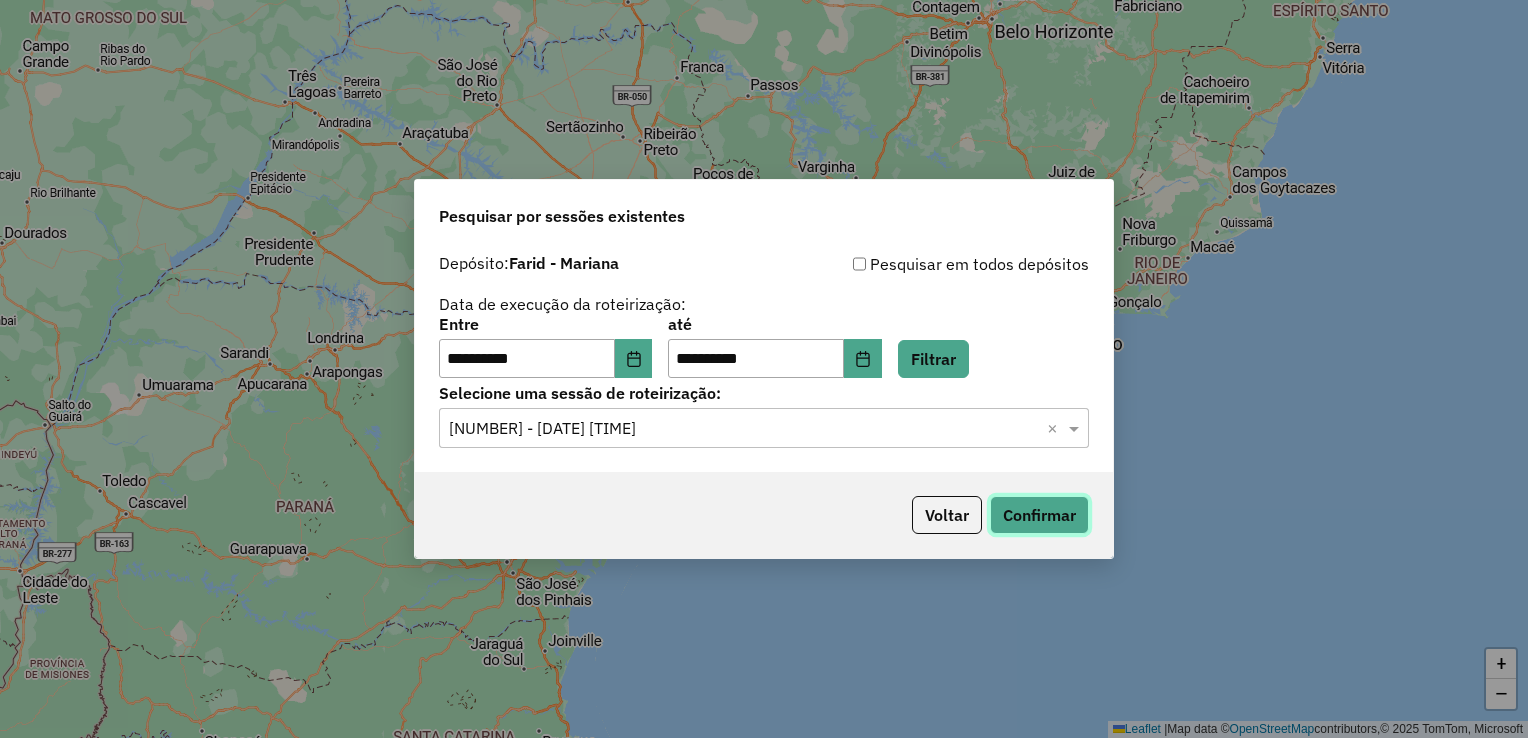 click on "Confirmar" 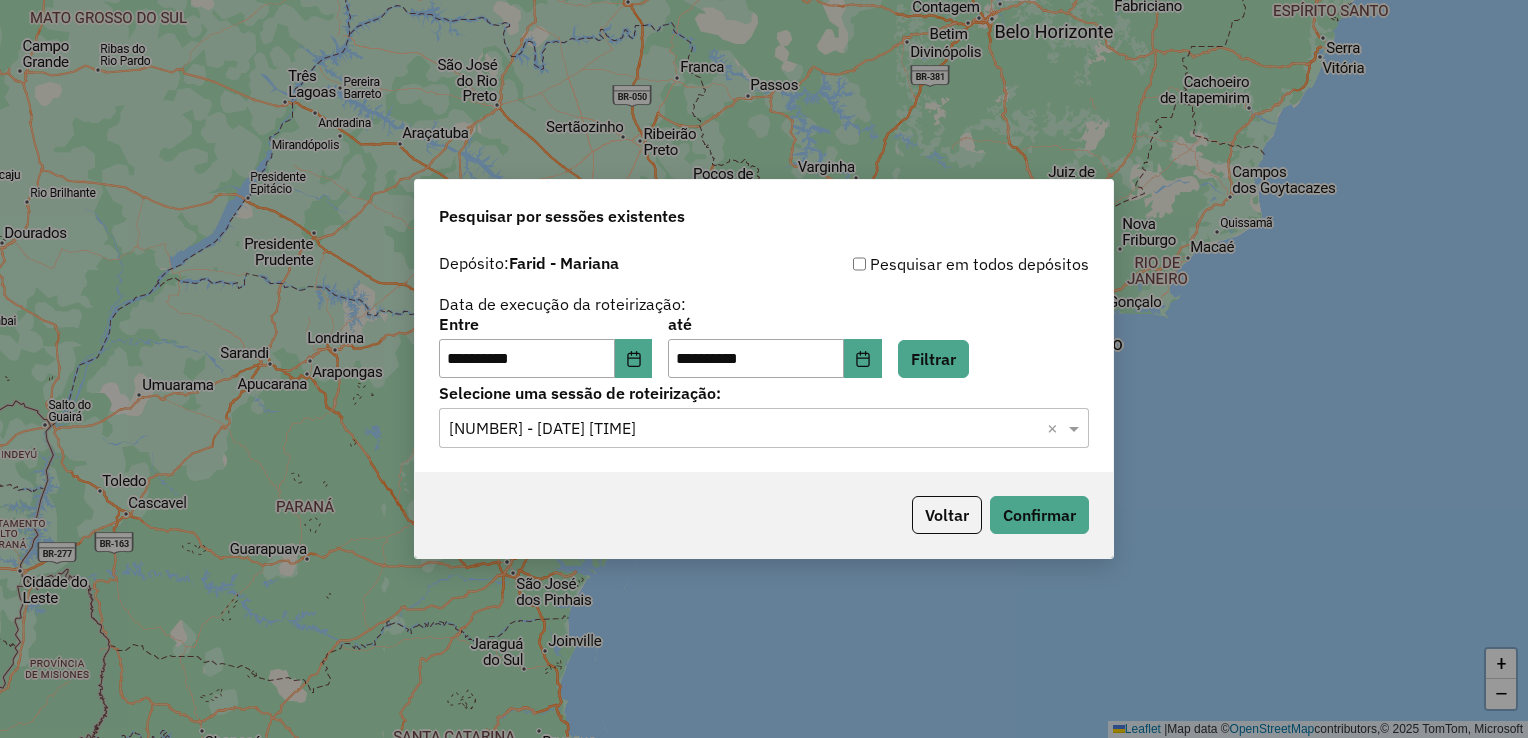 click on "**********" 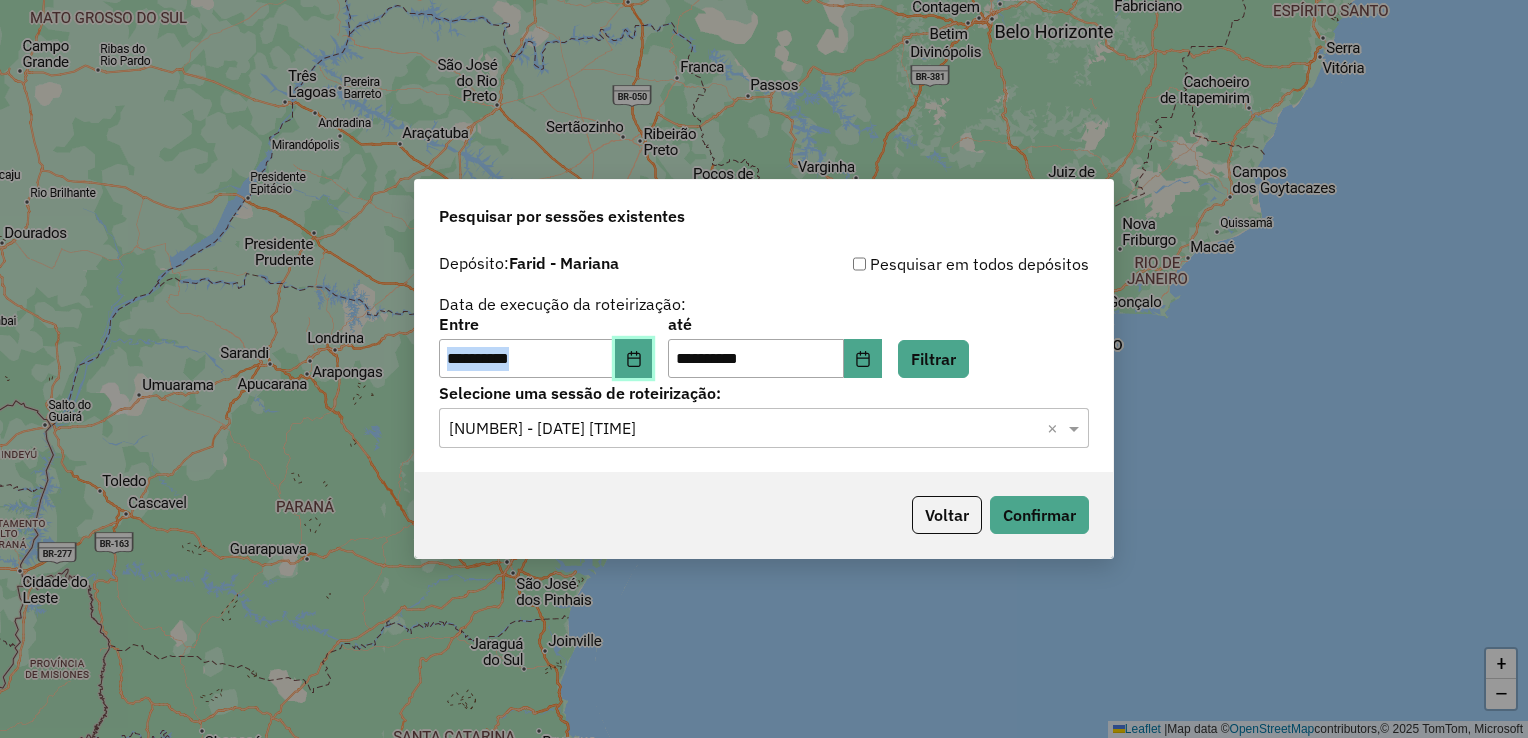 drag, startPoint x: 665, startPoint y: 347, endPoint x: 652, endPoint y: 358, distance: 17.029387 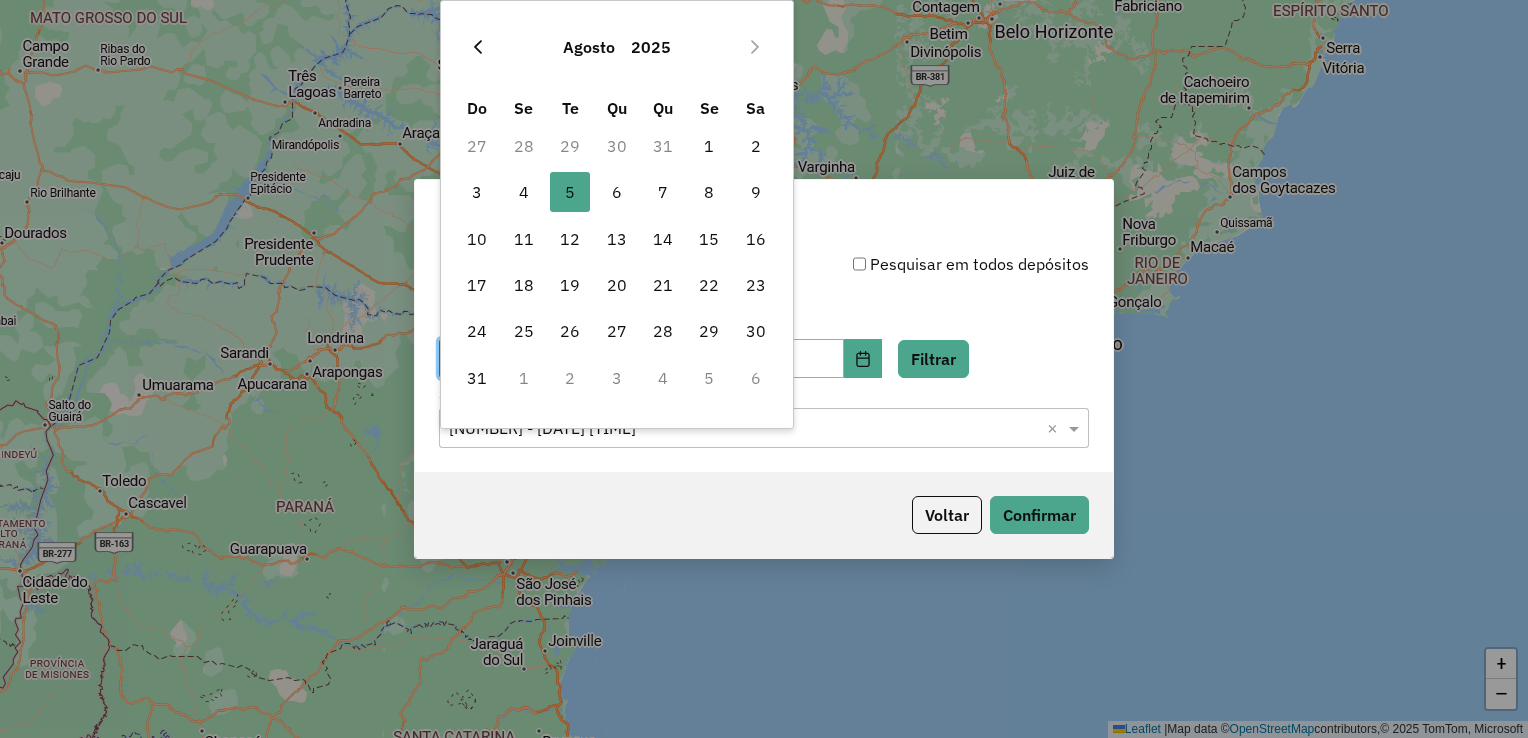 click 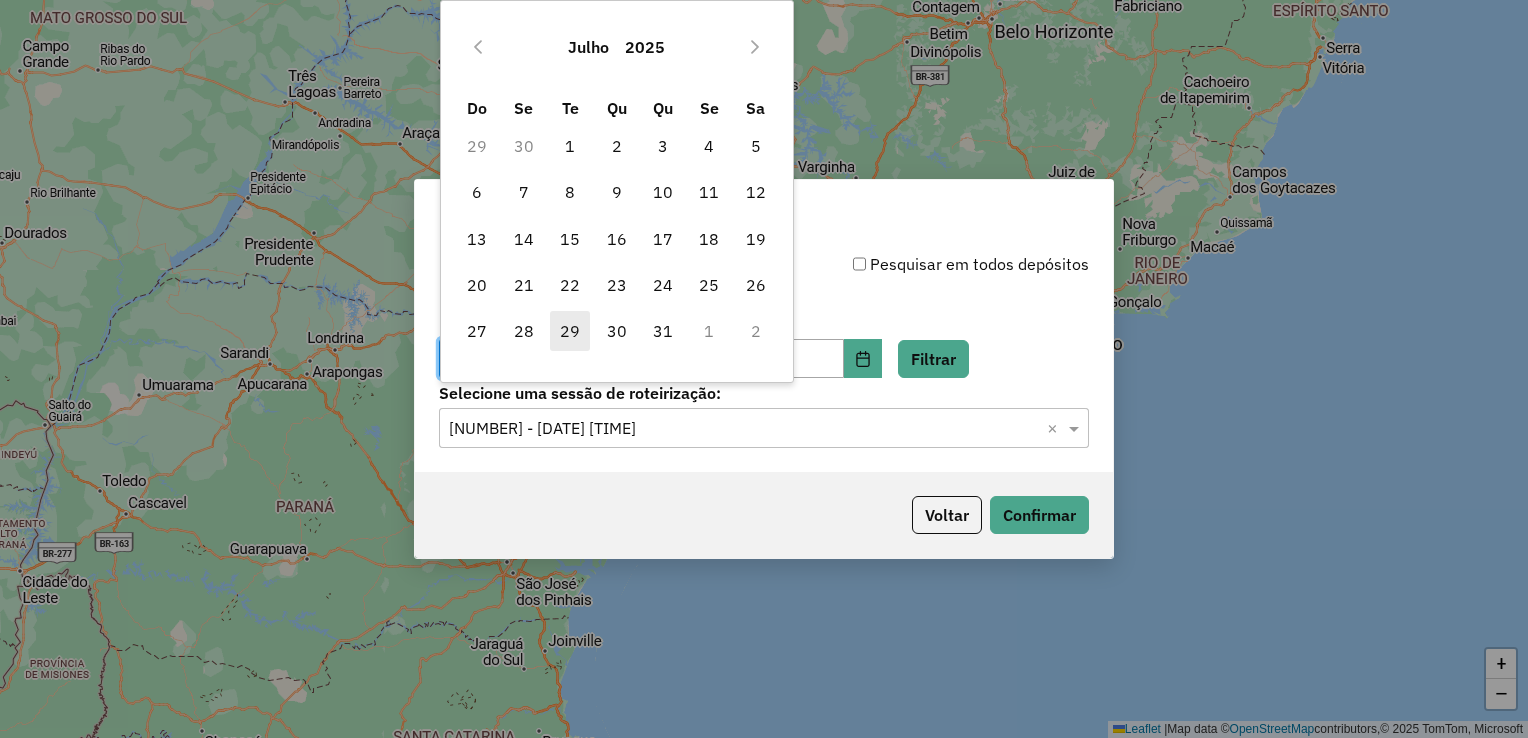 click on "29" at bounding box center [570, 331] 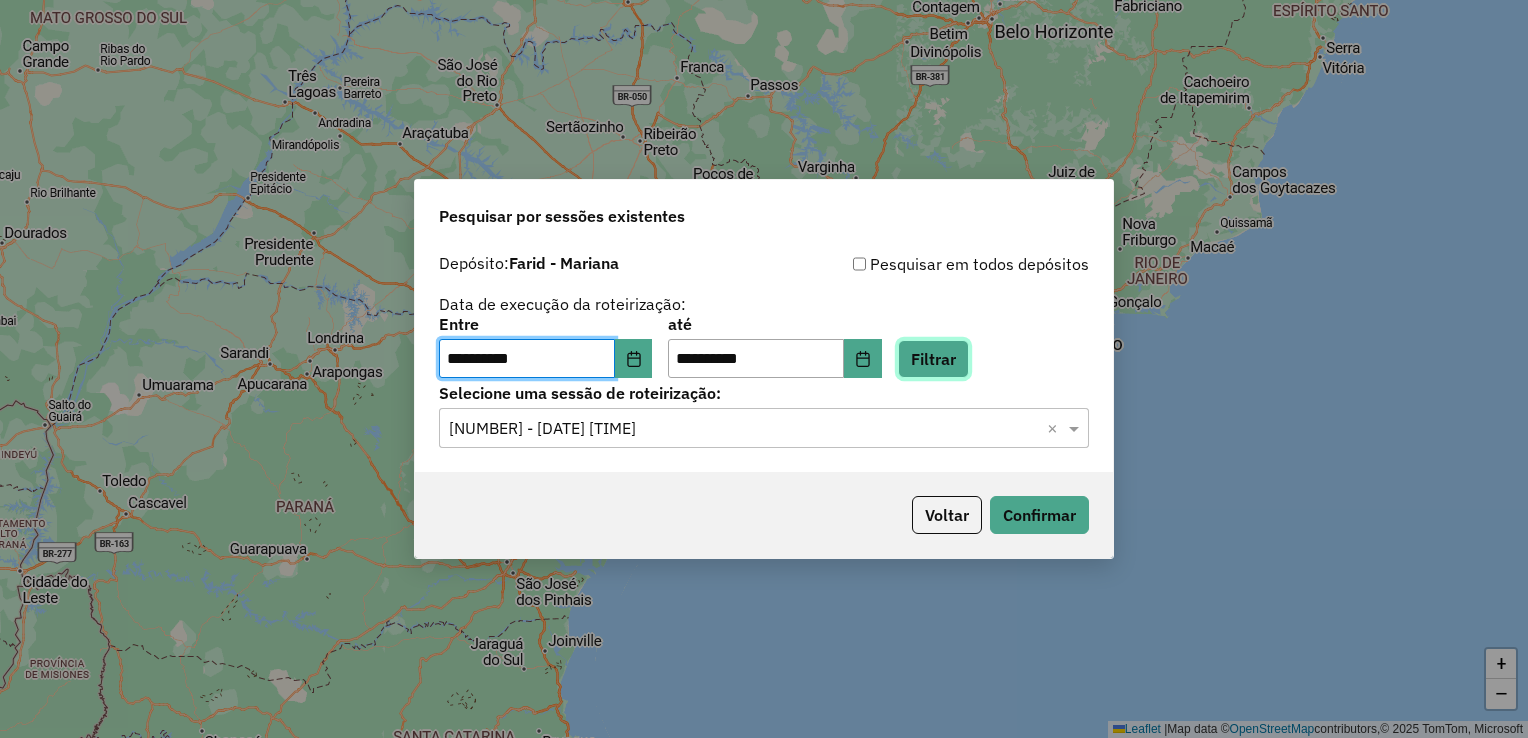 click on "Filtrar" 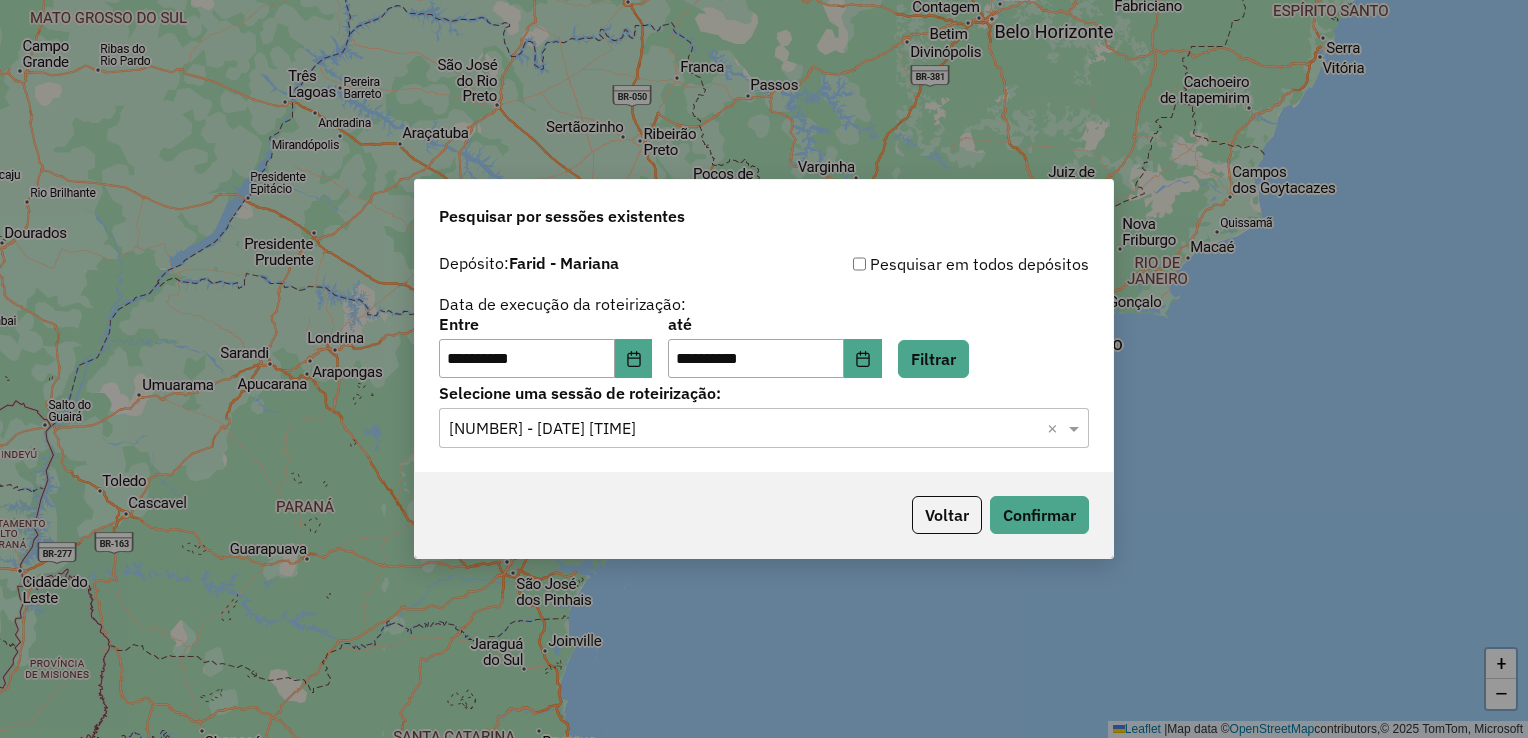 click 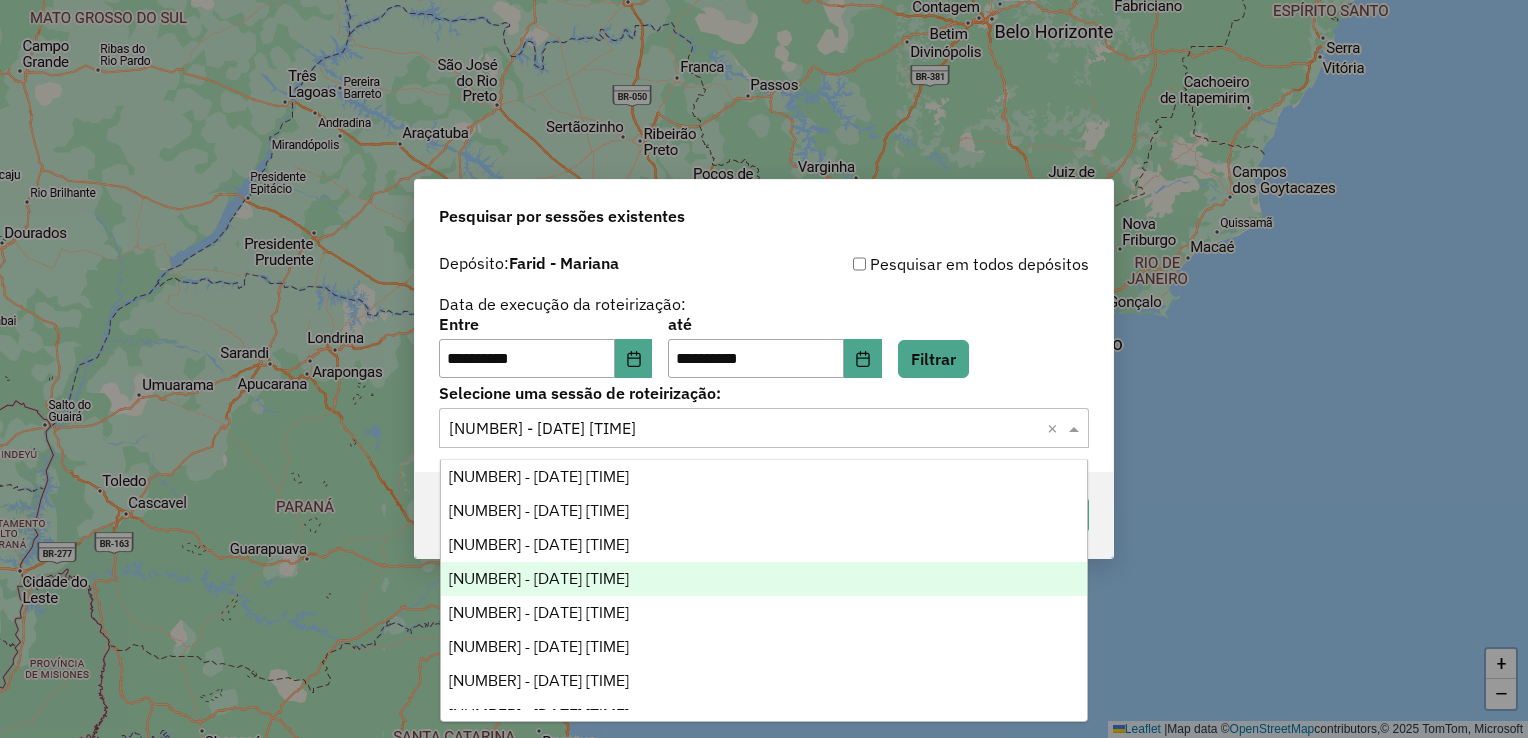 scroll, scrollTop: 0, scrollLeft: 0, axis: both 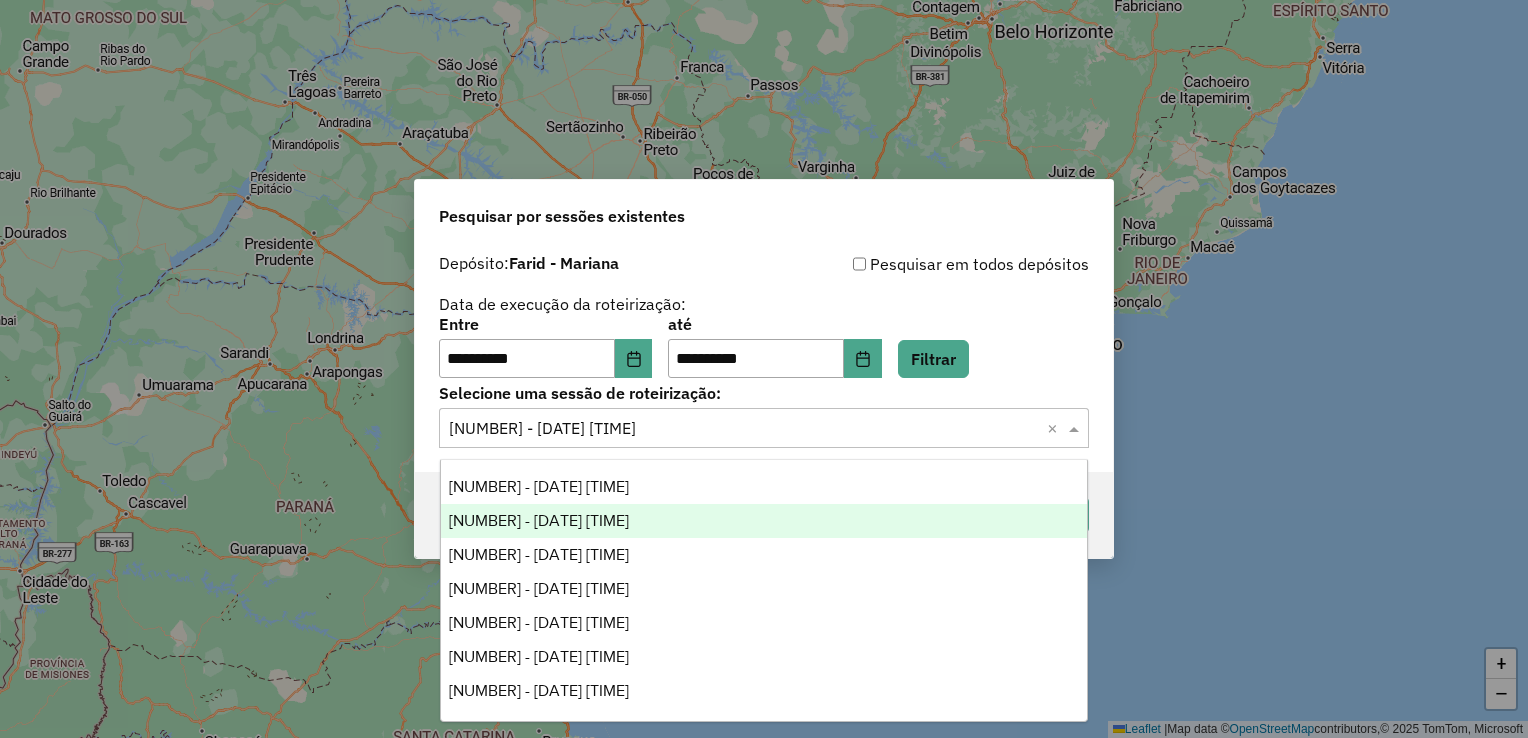 click on "971666 - 29/07/2025 18:34" at bounding box center (539, 520) 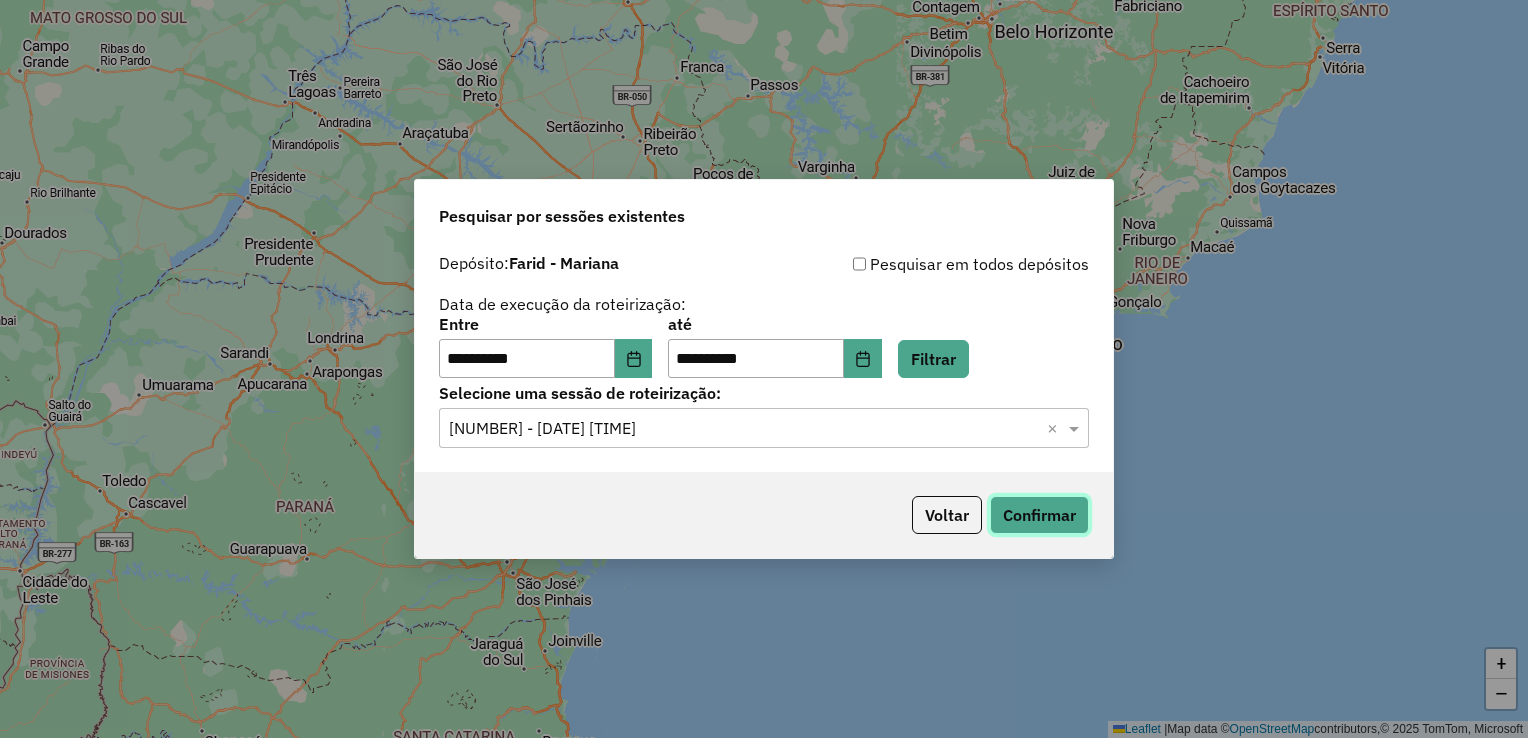 click on "Confirmar" 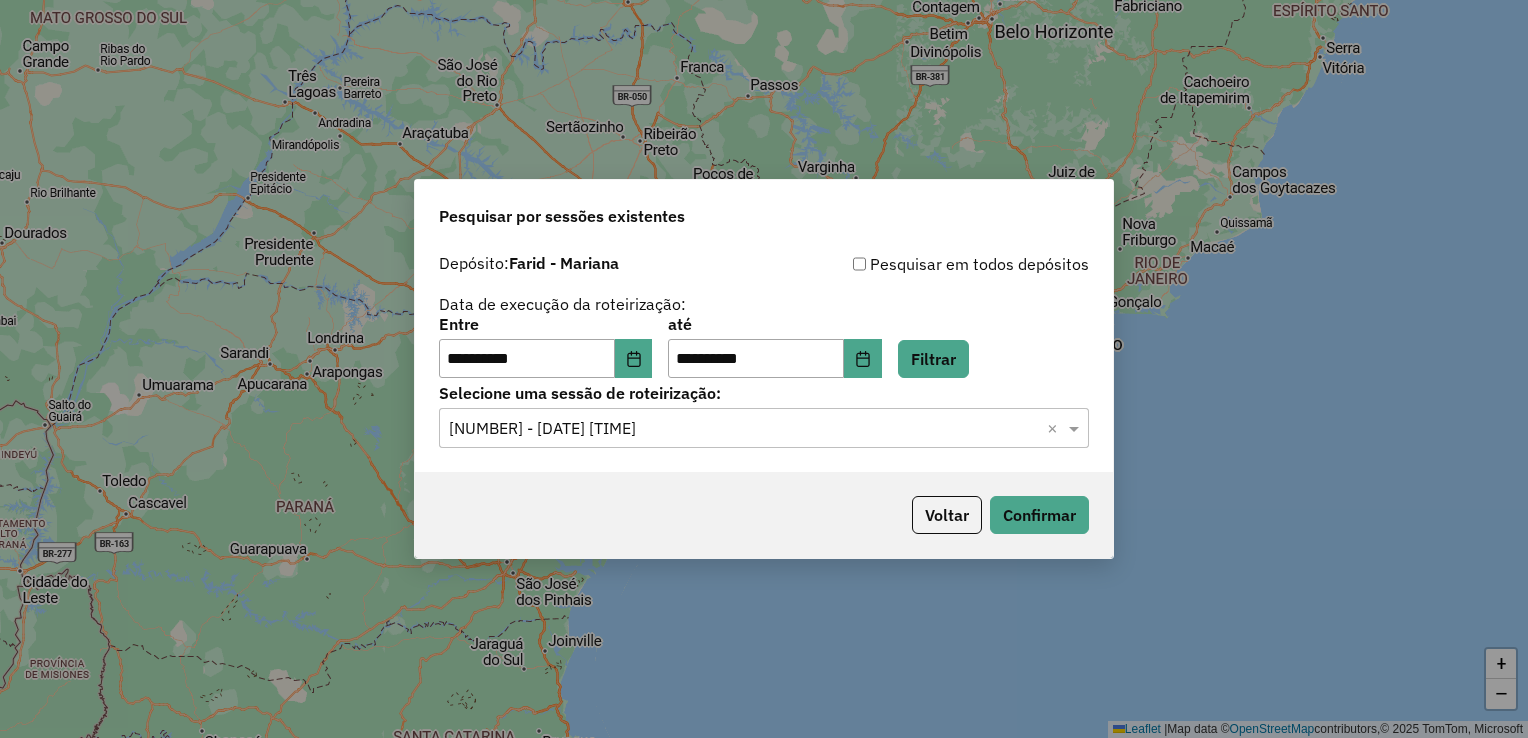 click 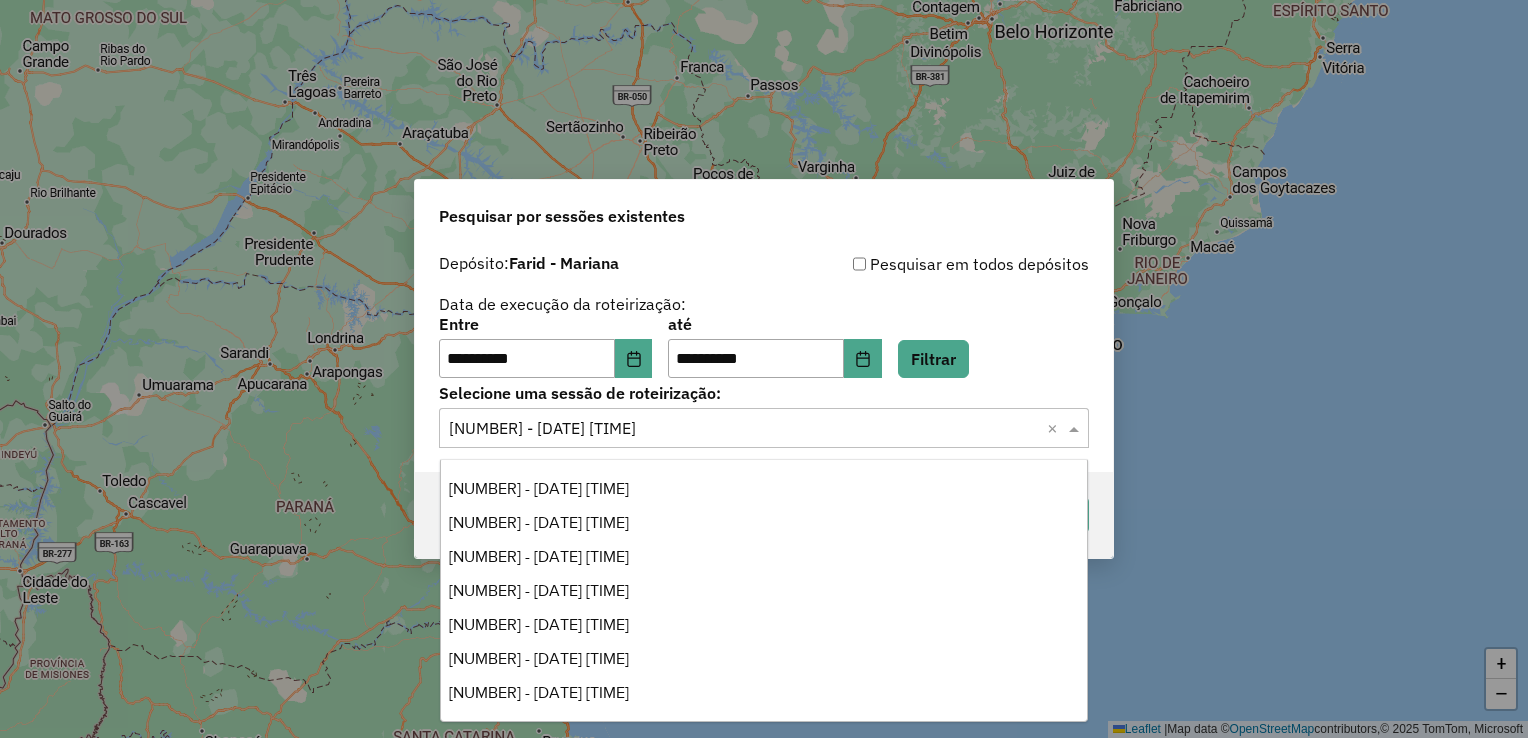 scroll, scrollTop: 0, scrollLeft: 0, axis: both 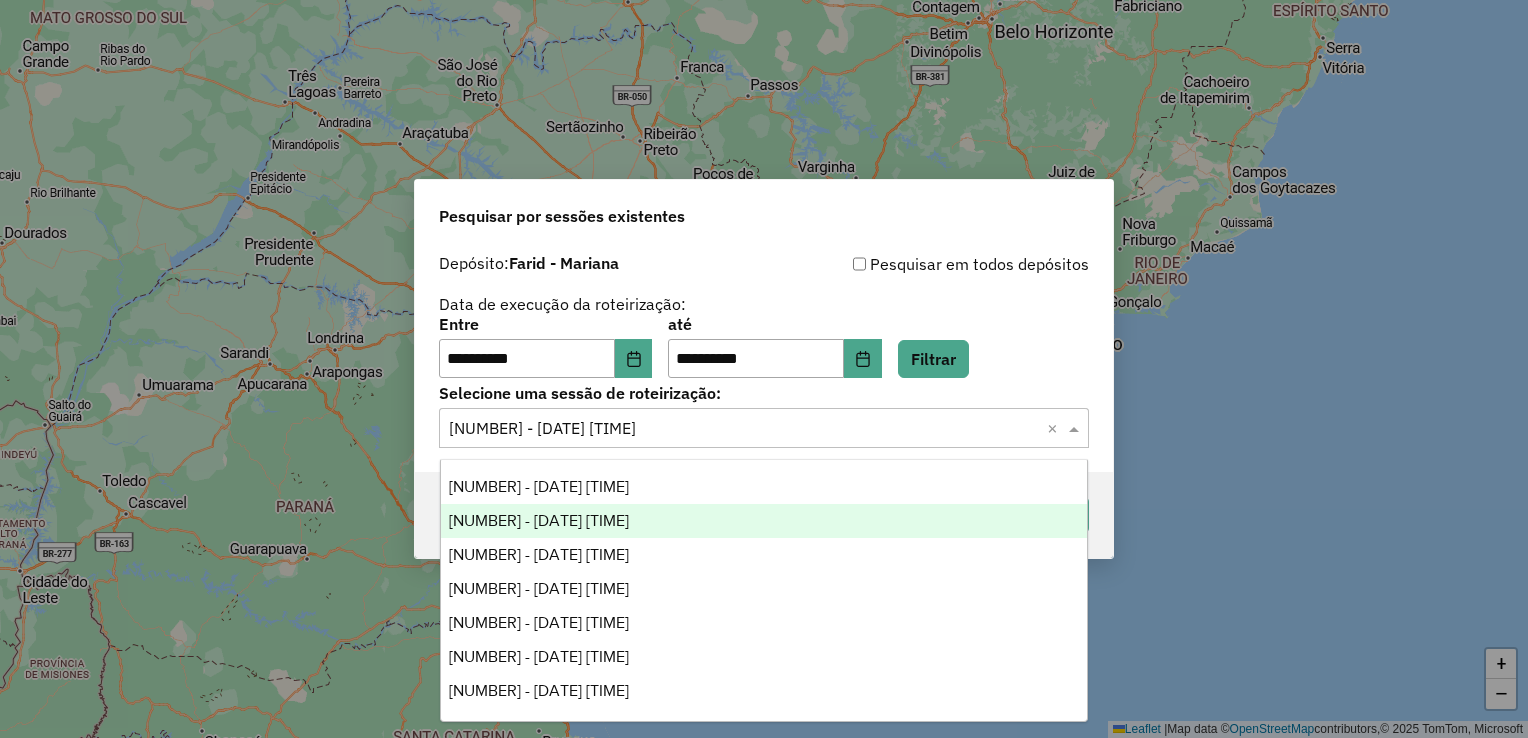 click on "971666 - 29/07/2025 18:34" at bounding box center (539, 520) 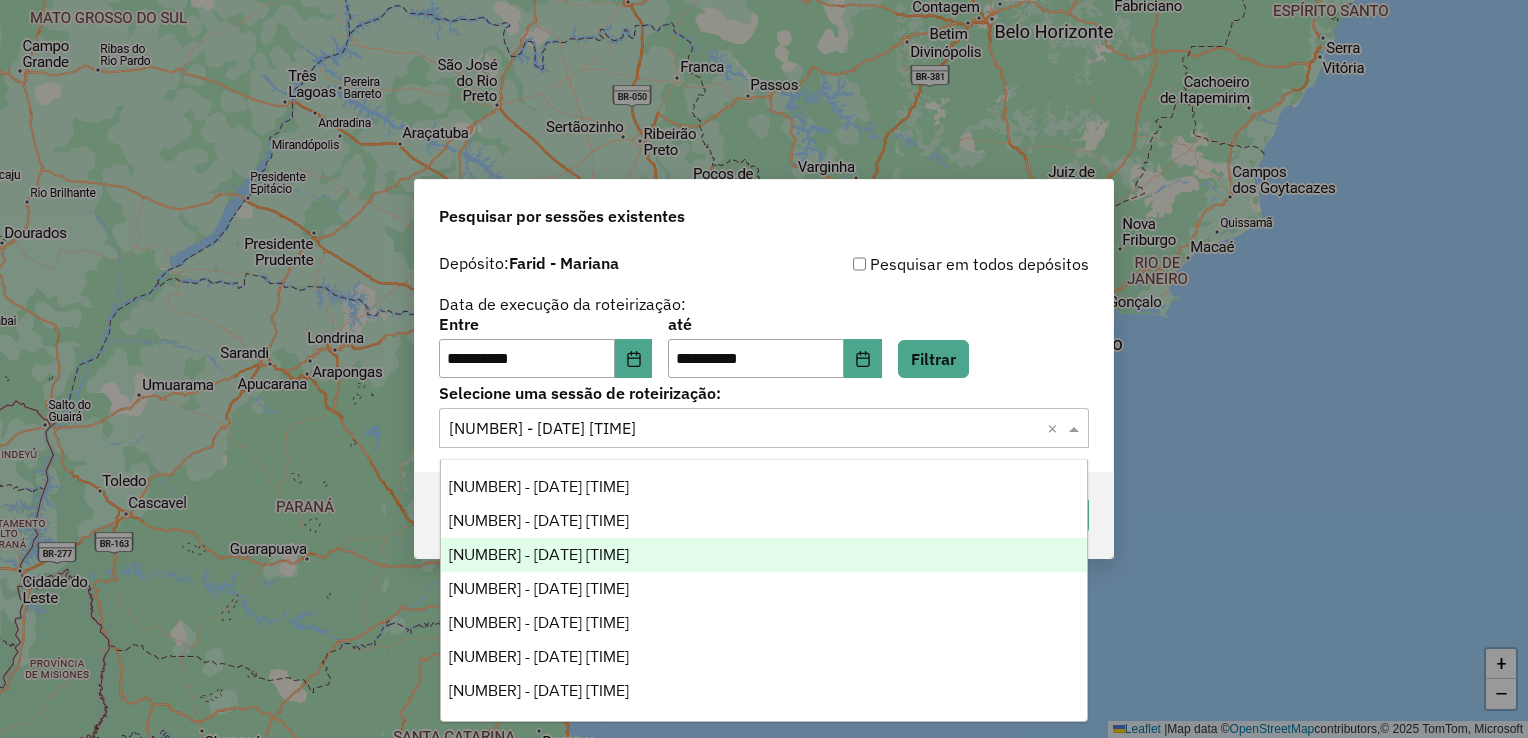 drag, startPoint x: 588, startPoint y: 553, endPoint x: 605, endPoint y: 554, distance: 17.029387 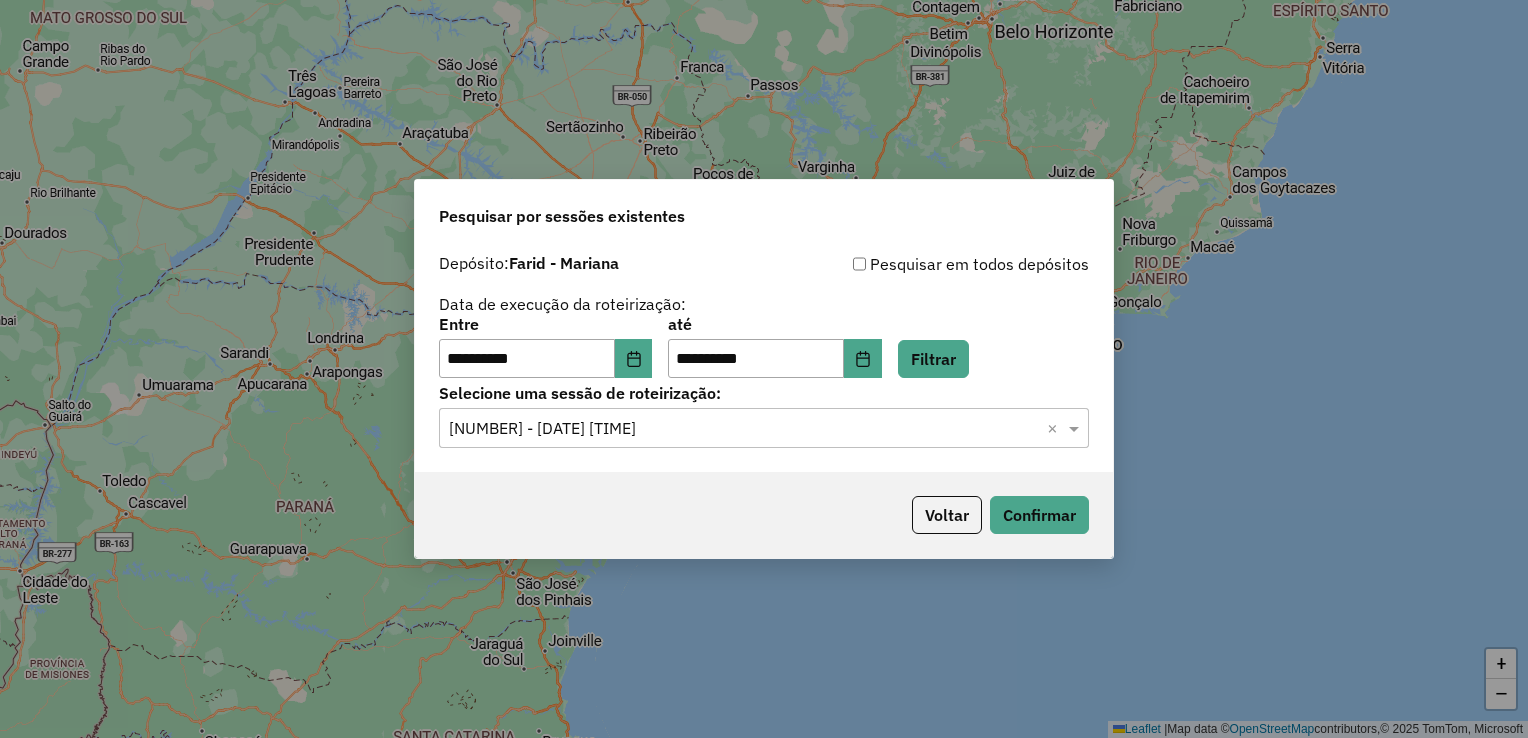 drag, startPoint x: 772, startPoint y: 458, endPoint x: 762, endPoint y: 440, distance: 20.59126 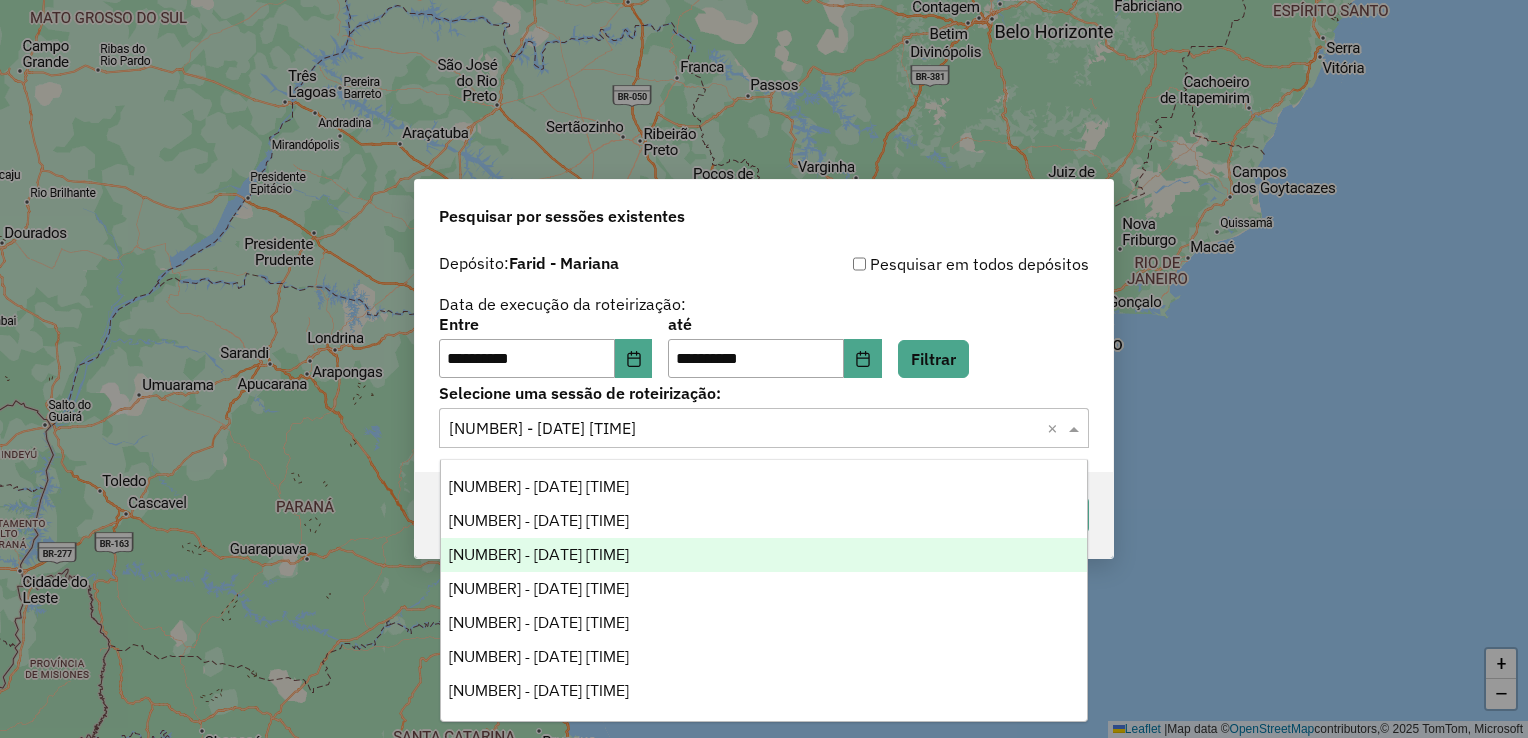 click 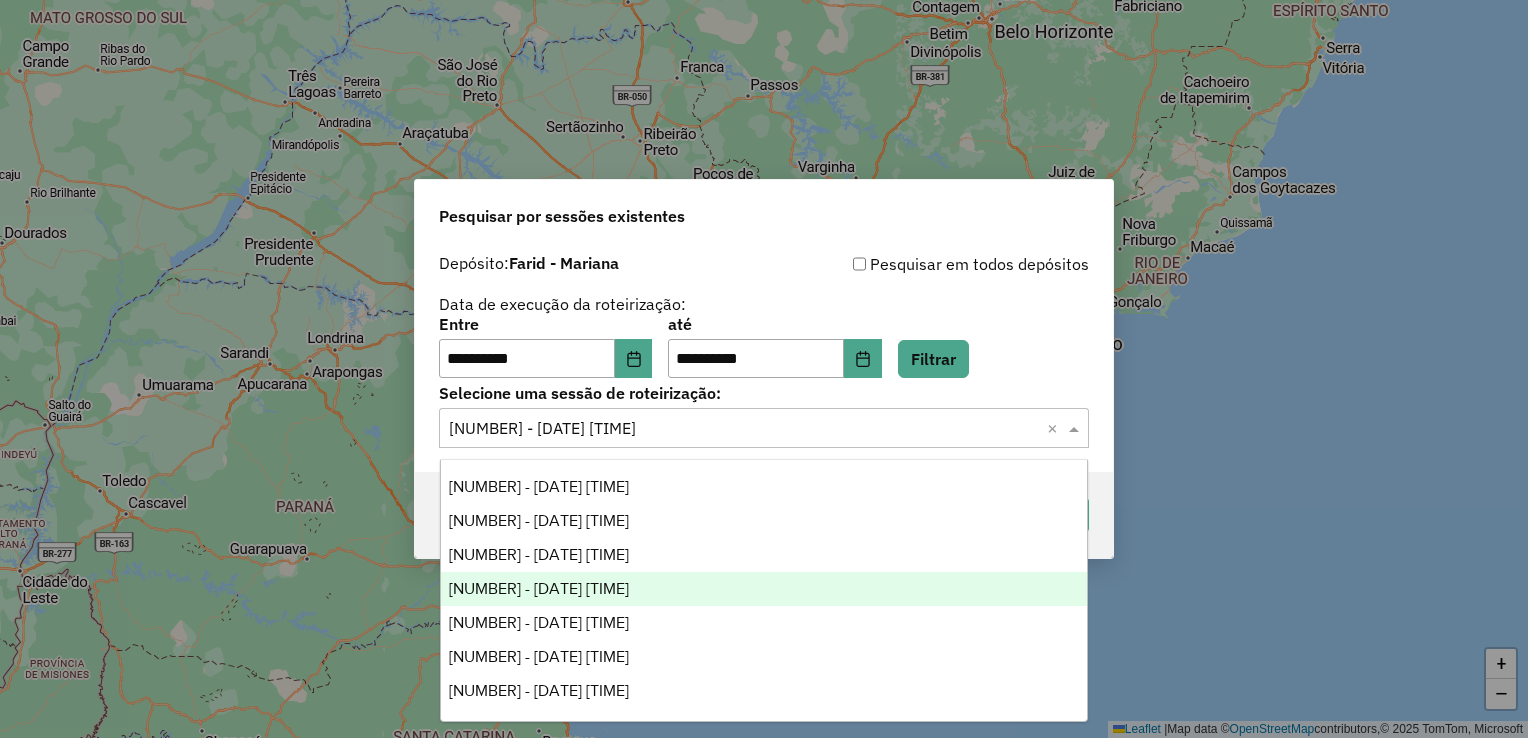 click on "972392 - 30/07/2025 21:21" at bounding box center (764, 589) 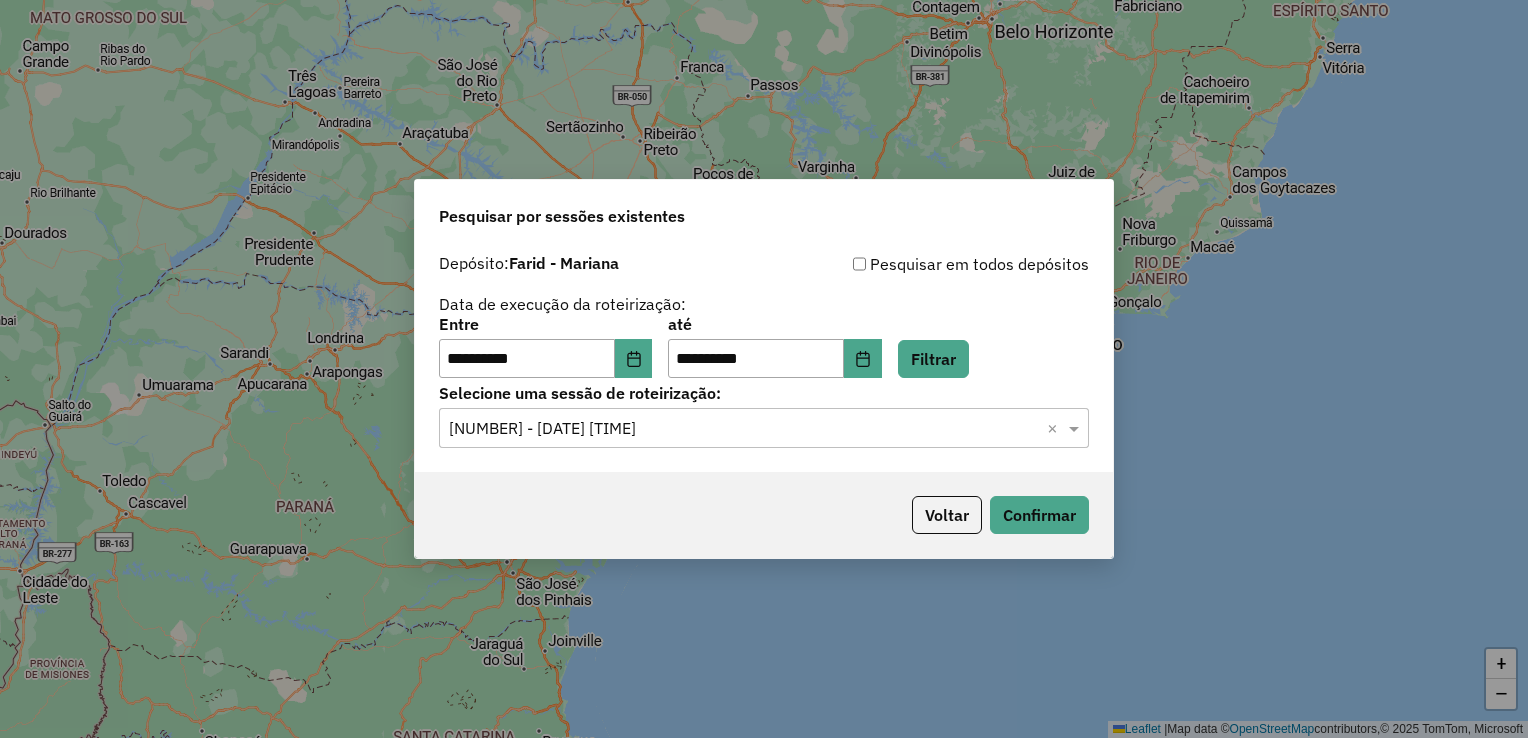 click 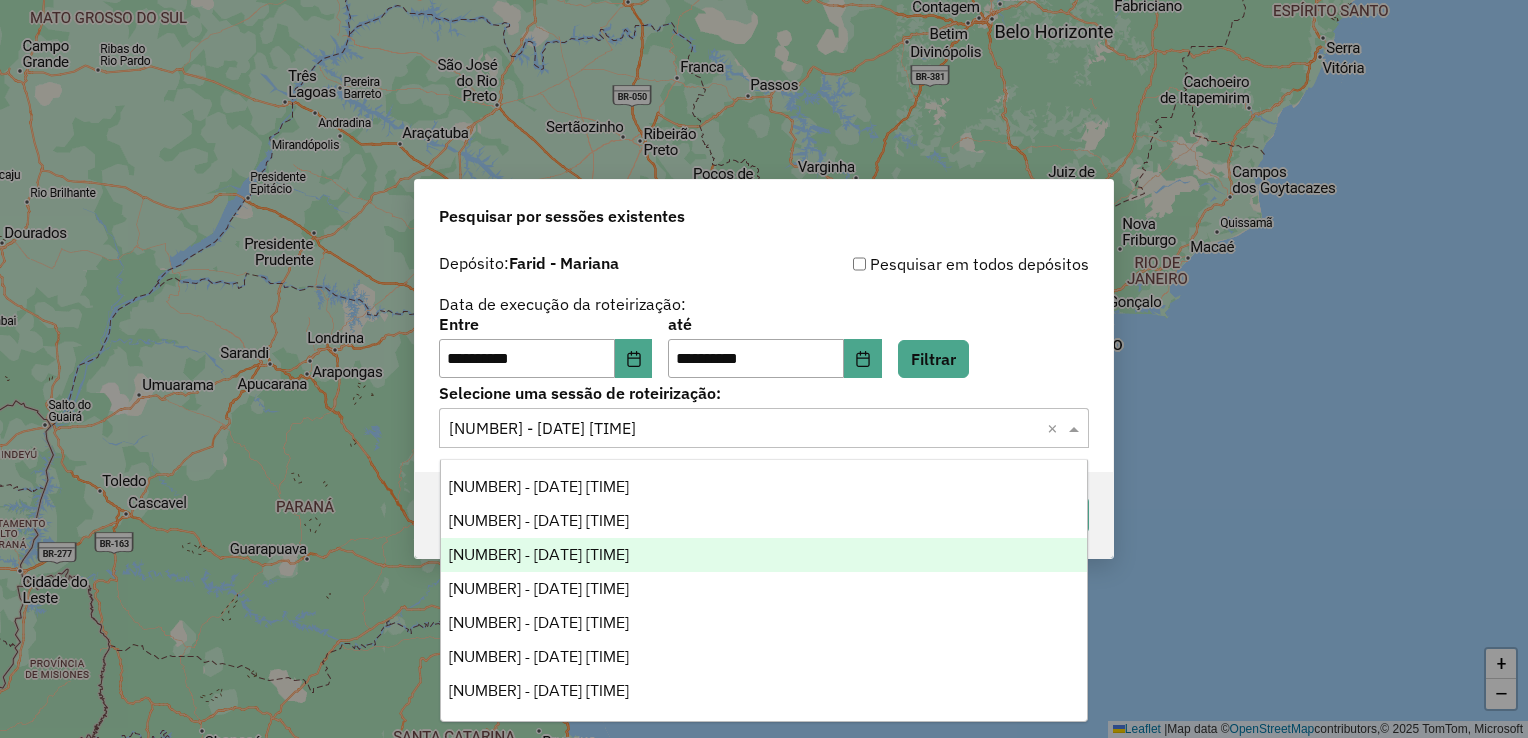 click on "972119 - 30/07/2025 18:15" at bounding box center (764, 555) 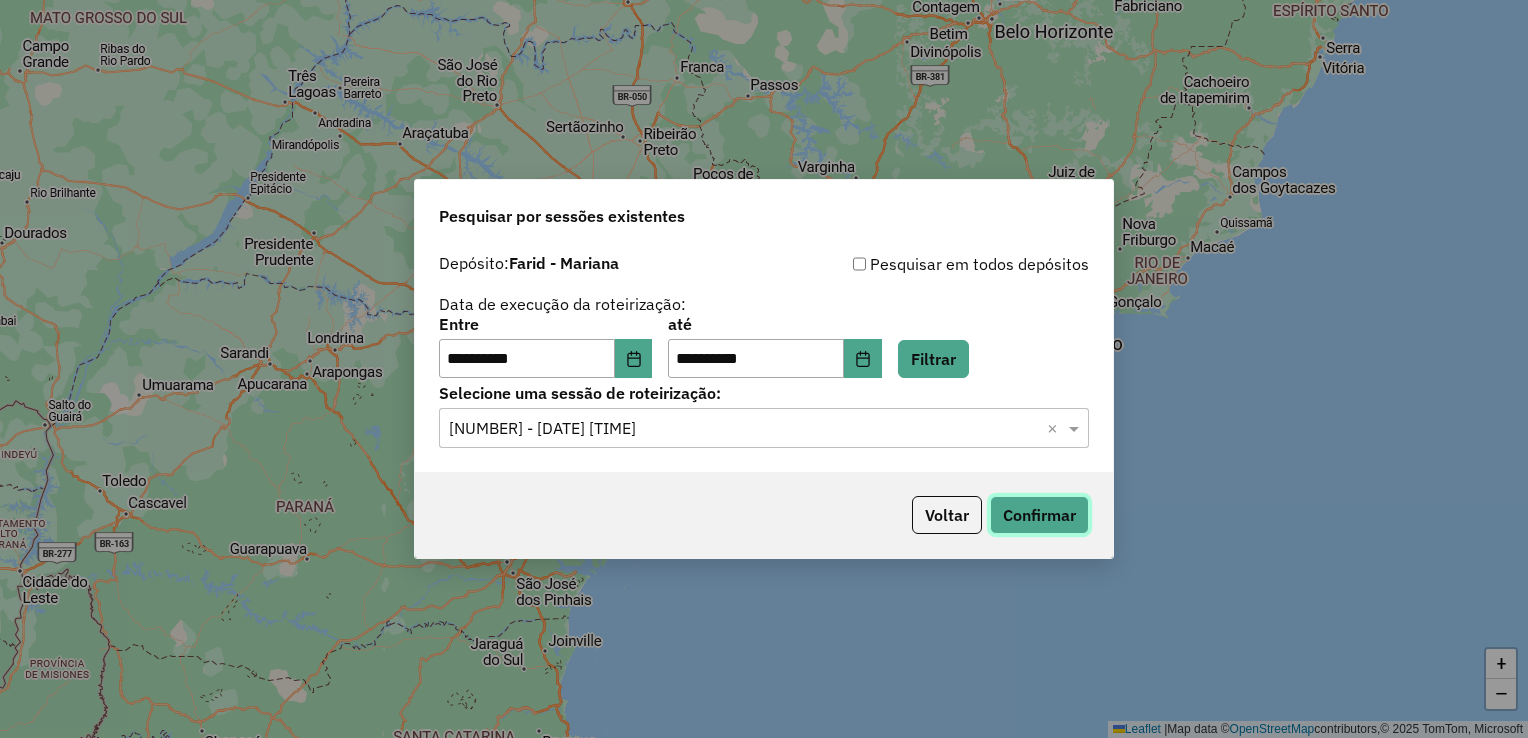 click on "Confirmar" 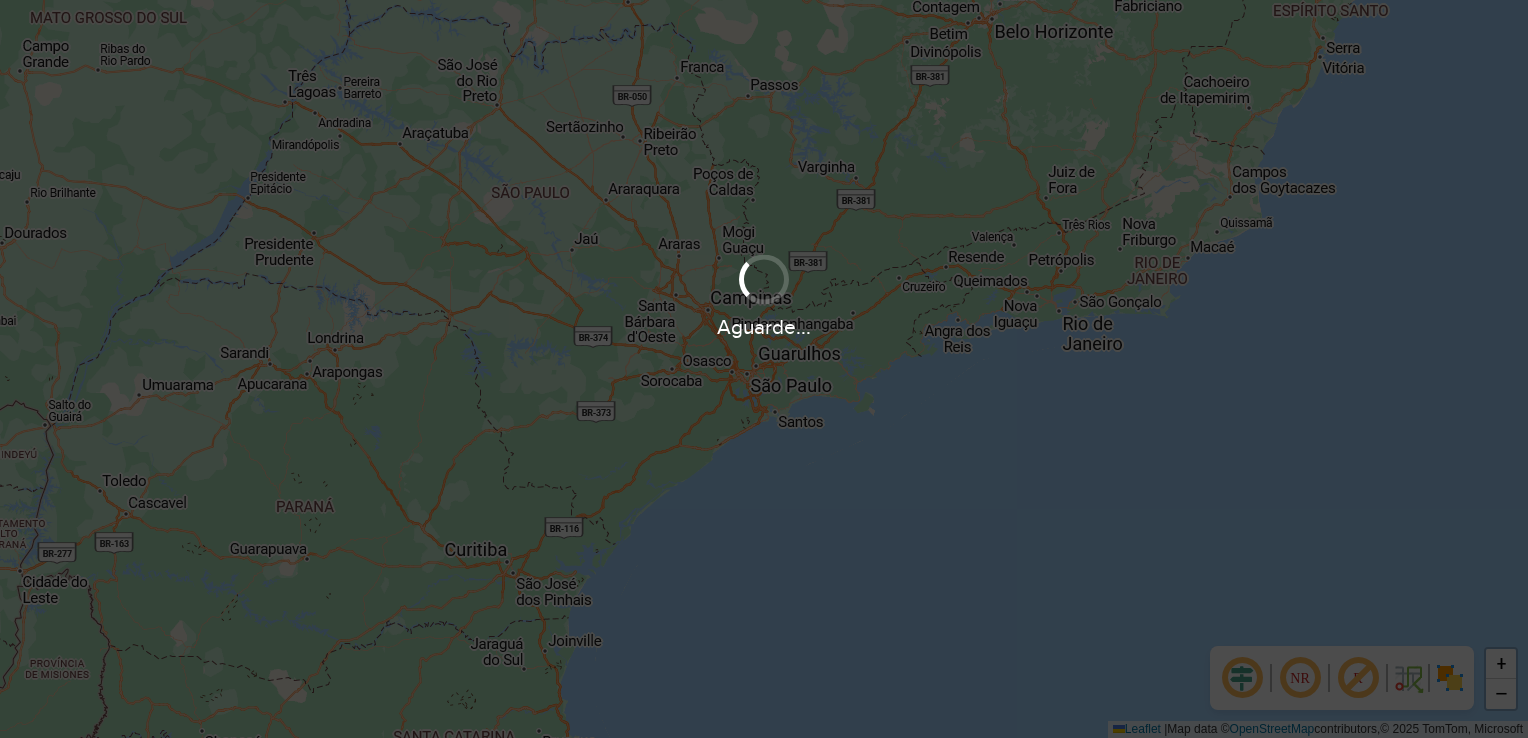 scroll, scrollTop: 0, scrollLeft: 0, axis: both 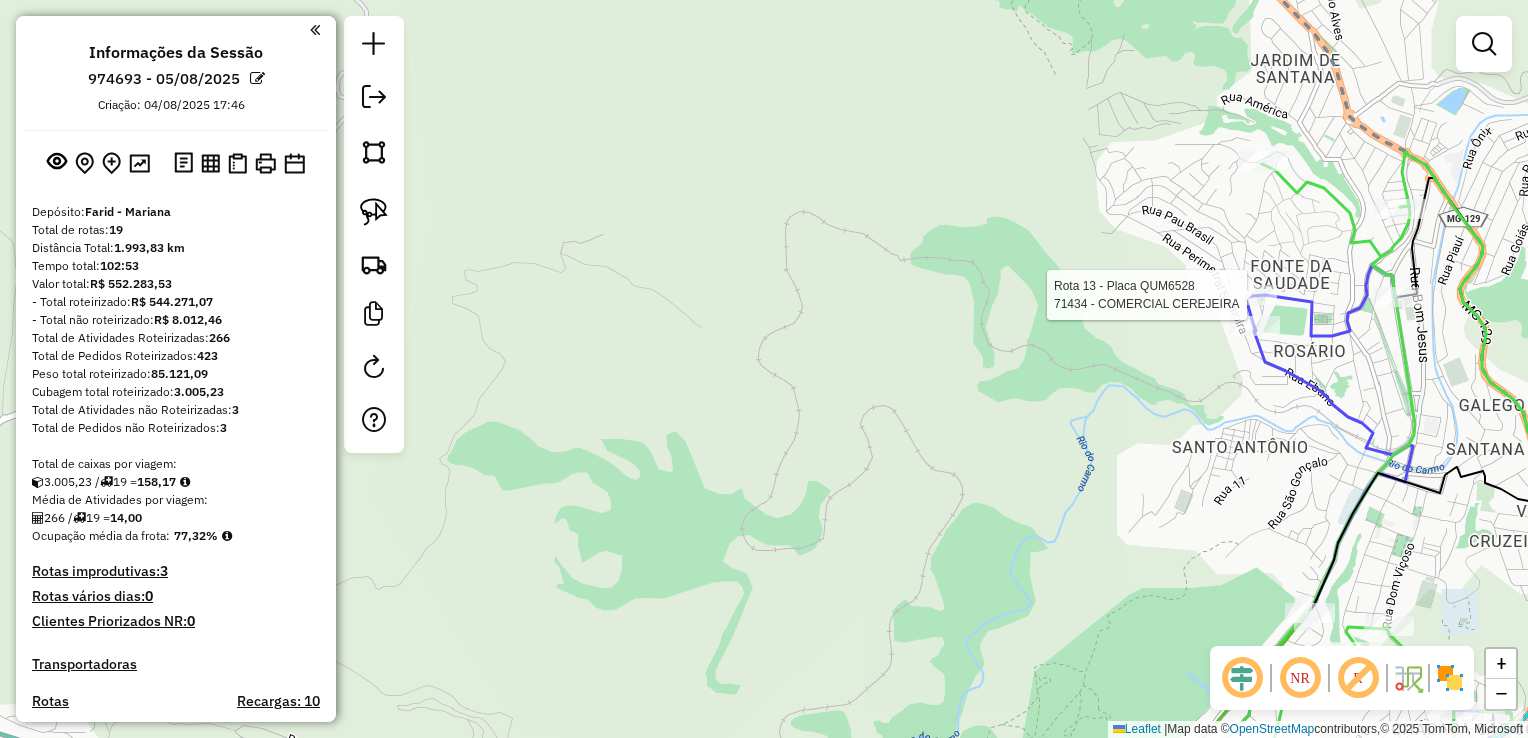 select on "**********" 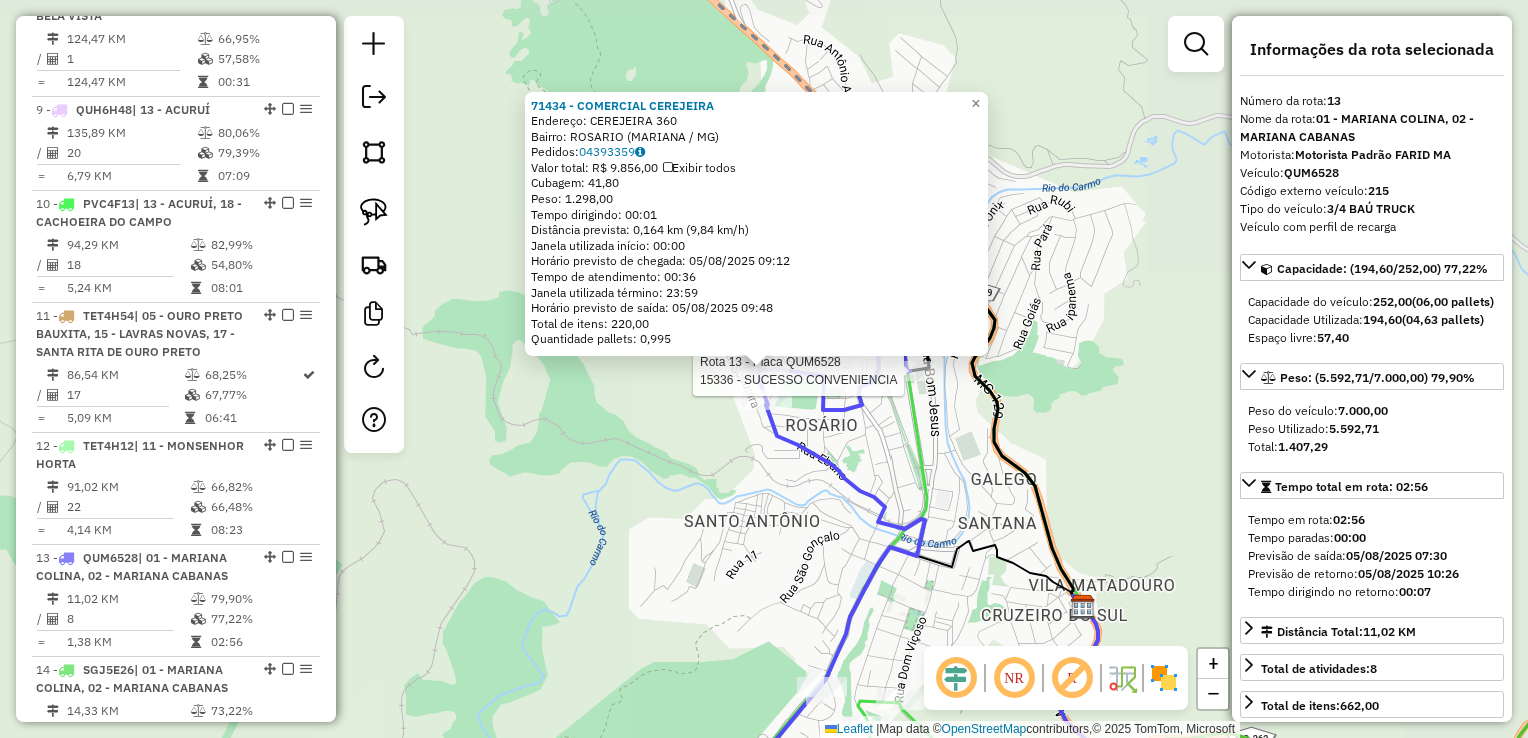 scroll, scrollTop: 2176, scrollLeft: 0, axis: vertical 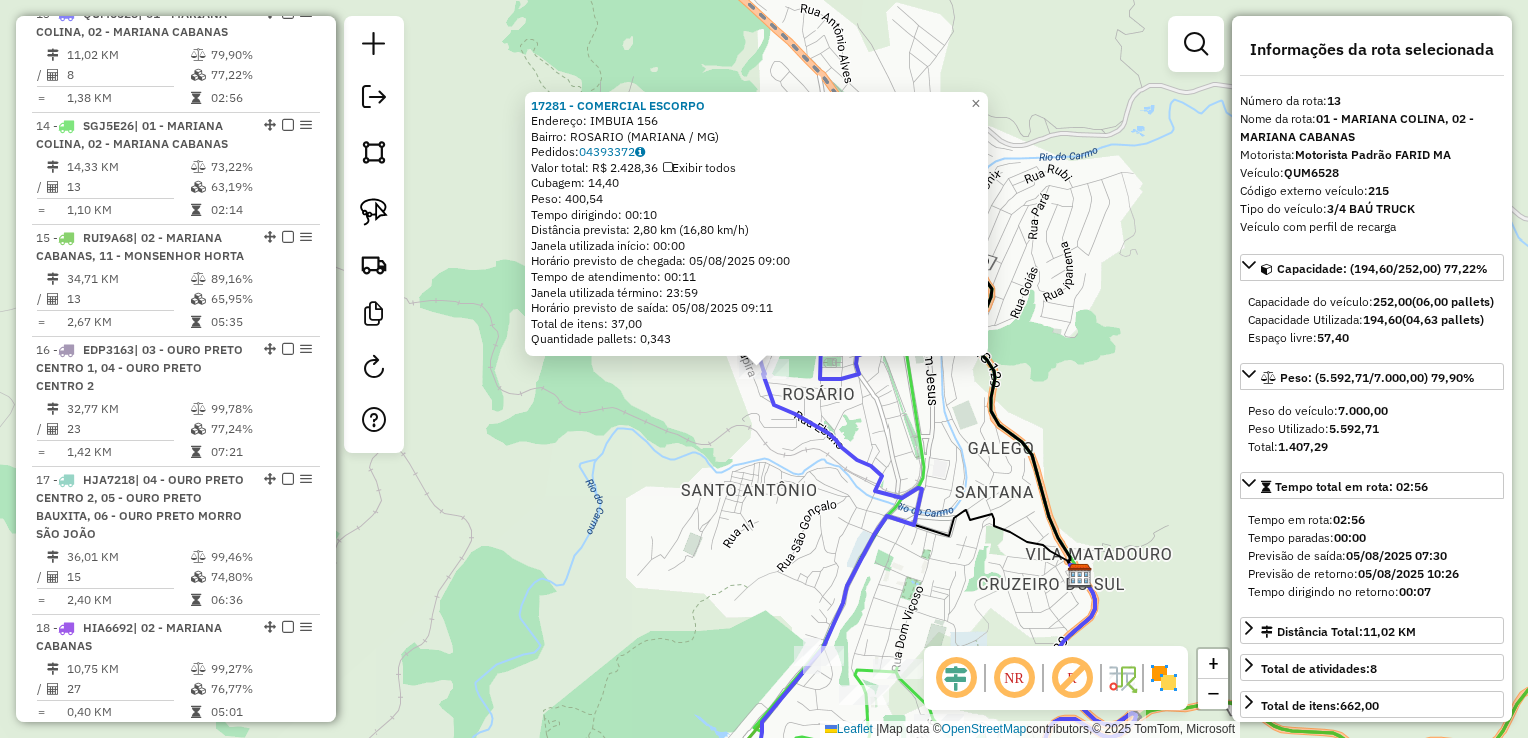 click on "17281 - COMERCIAL ESCORPO  Endereço:  IMBUIA 156   Bairro: ROSARIO (MARIANA / MG)   Pedidos:  04393372   Valor total: R$ 2.428,36   Exibir todos   Cubagem: 14,40  Peso: 400,54  Tempo dirigindo: 00:10   Distância prevista: 2,80 km (16,80 km/h)   Janela utilizada início: 00:00   Horário previsto de chegada: 05/08/2025 09:00   Tempo de atendimento: 00:11   Janela utilizada término: 23:59   Horário previsto de saída: 05/08/2025 09:11   Total de itens: 37,00   Quantidade pallets: 0,343  × Janela de atendimento Grade de atendimento Capacidade Transportadoras Veículos Cliente Pedidos  Rotas Selecione os dias de semana para filtrar as janelas de atendimento  Seg   Ter   Qua   Qui   Sex   Sáb   Dom  Informe o período da janela de atendimento: De: Até:  Filtrar exatamente a janela do cliente  Considerar janela de atendimento padrão  Selecione os dias de semana para filtrar as grades de atendimento  Seg   Ter   Qua   Qui   Sex   Sáb   Dom   Considerar clientes sem dia de atendimento cadastrado  De:   De:" 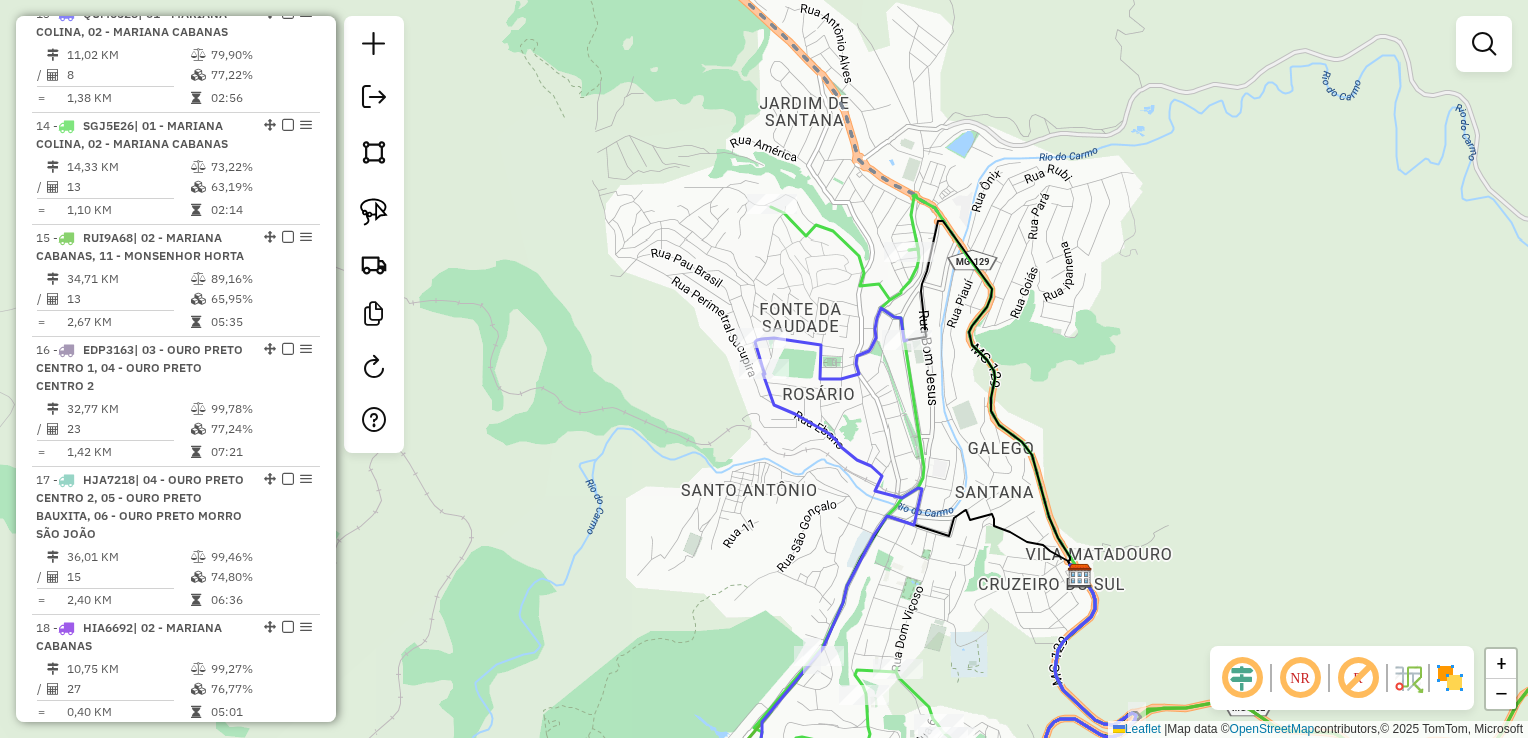 click on "Rota 14 - Placa SGJ5E26  20152 - ALEXSANDRA MARTINS Janela de atendimento Grade de atendimento Capacidade Transportadoras Veículos Cliente Pedidos  Rotas Selecione os dias de semana para filtrar as janelas de atendimento  Seg   Ter   Qua   Qui   Sex   Sáb   Dom  Informe o período da janela de atendimento: De: Até:  Filtrar exatamente a janela do cliente  Considerar janela de atendimento padrão  Selecione os dias de semana para filtrar as grades de atendimento  Seg   Ter   Qua   Qui   Sex   Sáb   Dom   Considerar clientes sem dia de atendimento cadastrado  Clientes fora do dia de atendimento selecionado Filtrar as atividades entre os valores definidos abaixo:  Peso mínimo:   Peso máximo:   Cubagem mínima:   Cubagem máxima:   De:   Até:  Filtrar as atividades entre o tempo de atendimento definido abaixo:  De:   Até:   Considerar capacidade total dos clientes não roteirizados Transportadora: Selecione um ou mais itens Tipo de veículo: Selecione um ou mais itens Veículo: Selecione um ou mais itens" 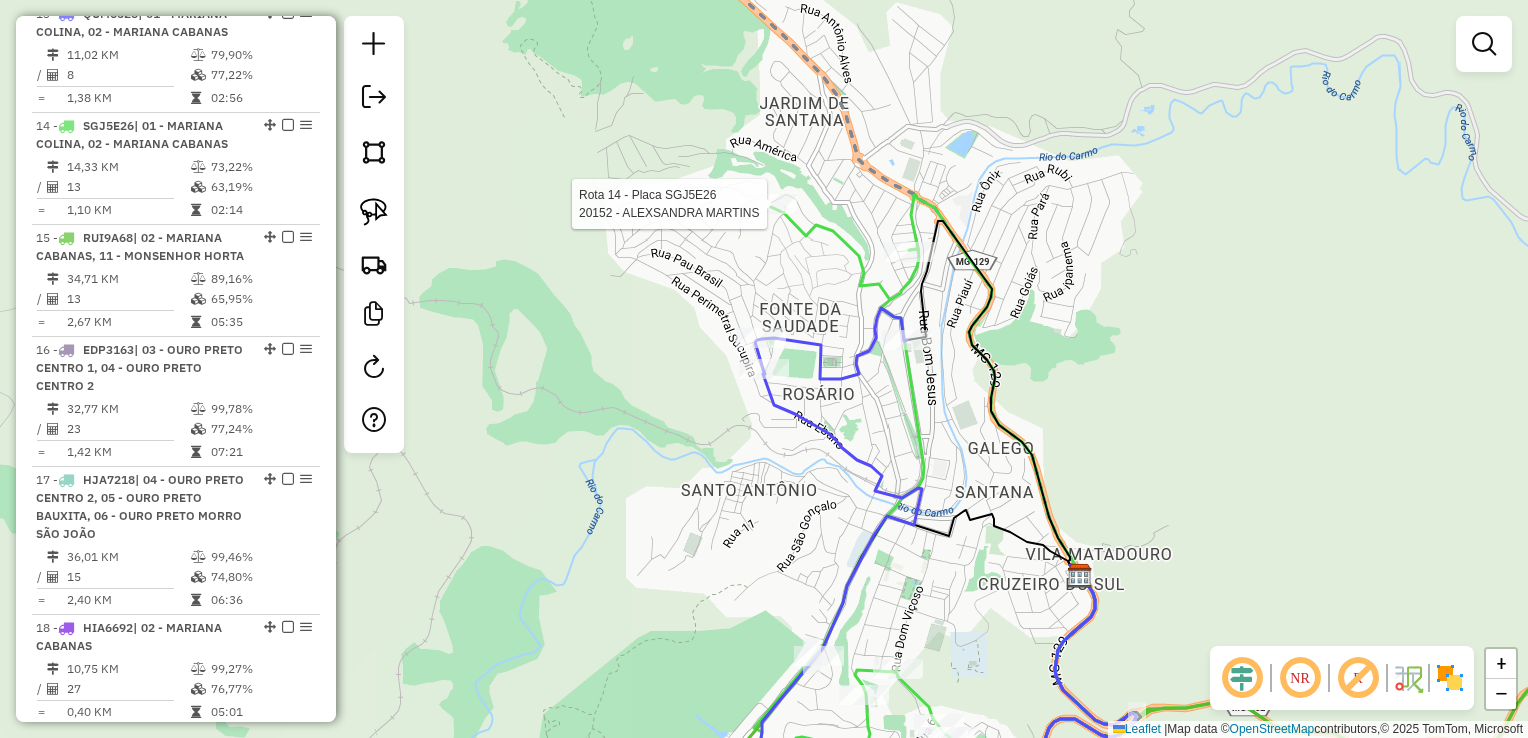 select on "**********" 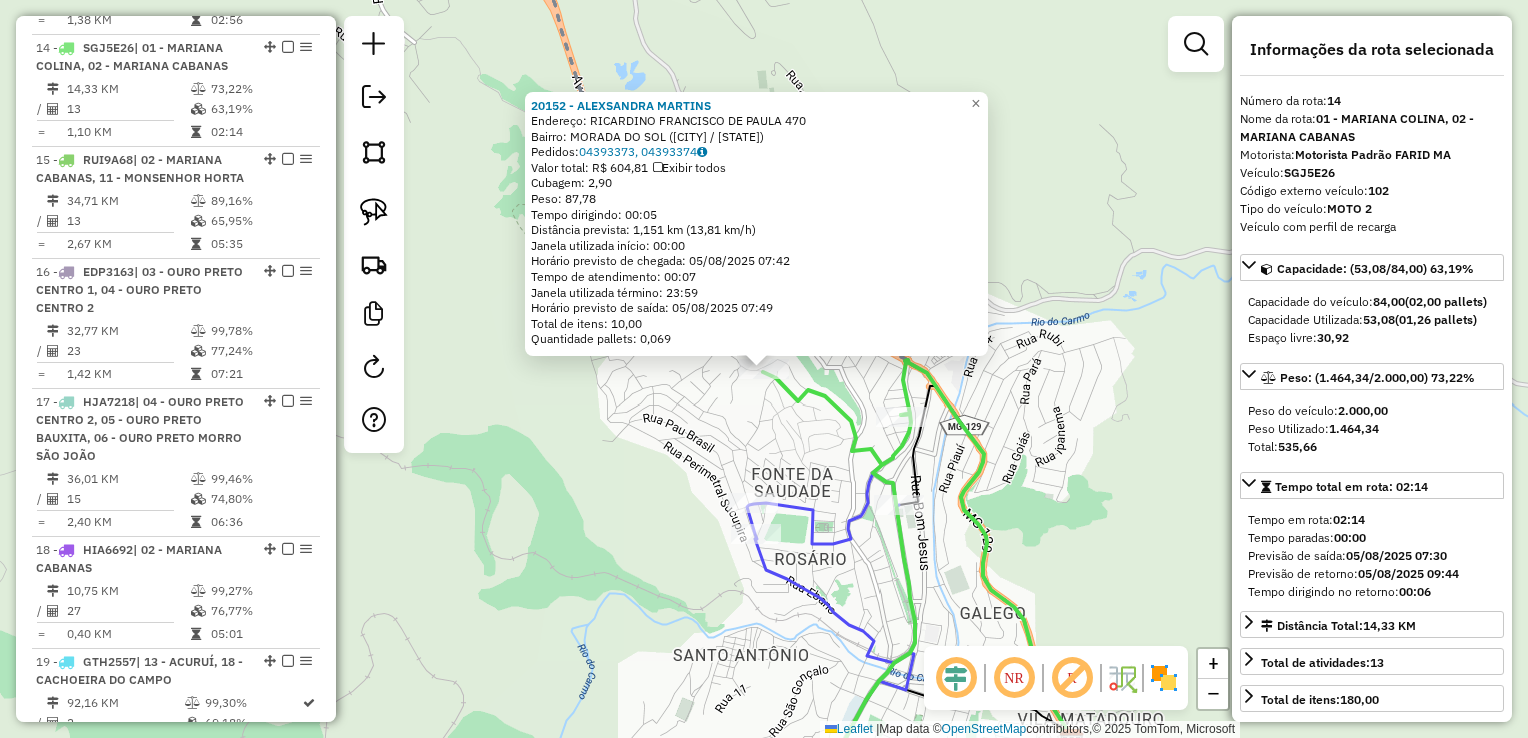 scroll, scrollTop: 2288, scrollLeft: 0, axis: vertical 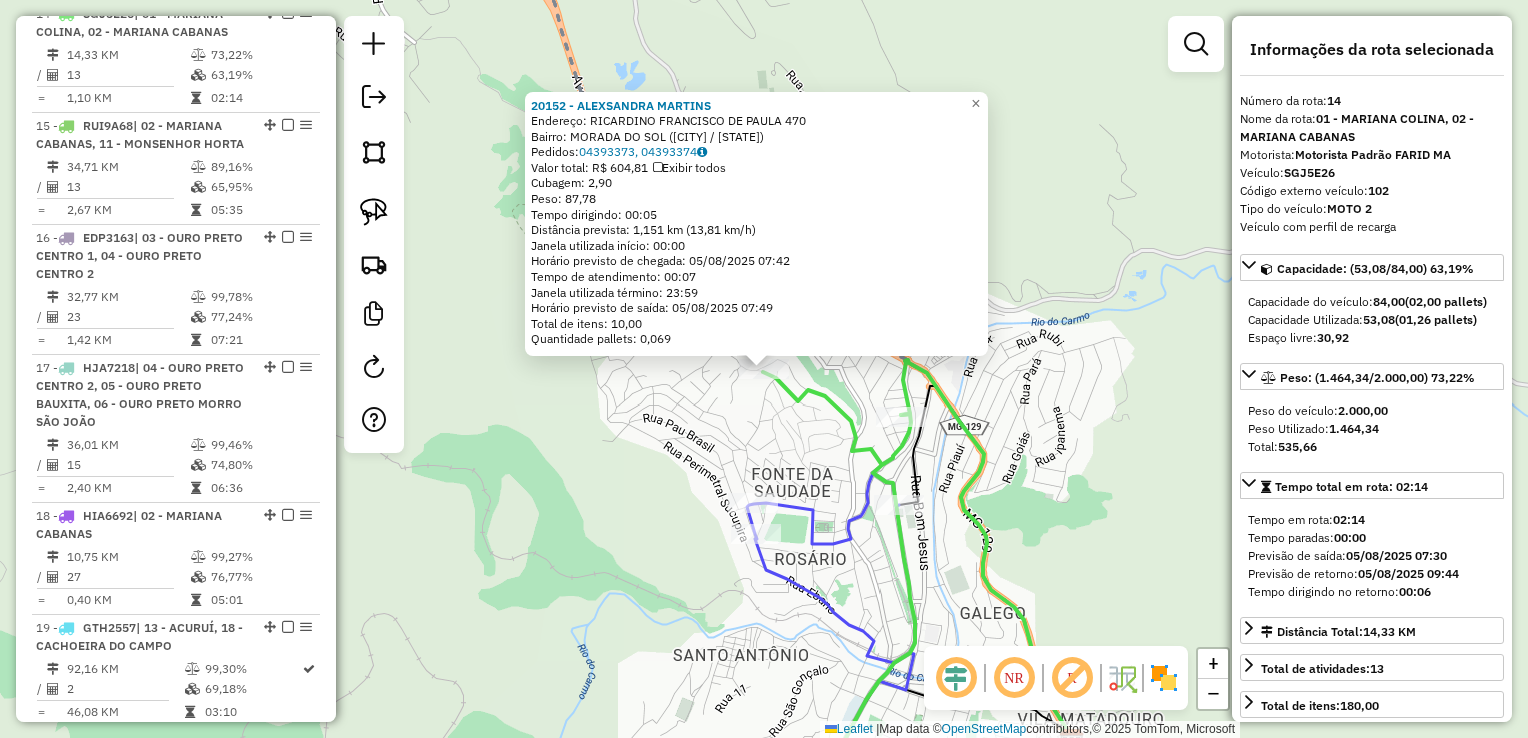 click on "Rota 14 - Placa SGJ5E26  20152 - ALEXSANDRA MARTINS 20152 - ALEXSANDRA MARTINS  Endereço:  RICARDINO FRANCISCO DE PAULA 470   Bairro: MORADA DO SOL (MARIANA / MG)   Pedidos:  04393373, 04393374   Valor total: R$ 604,81   Exibir todos   Cubagem: 2,90  Peso: 87,78  Tempo dirigindo: 00:05   Distância prevista: 1,151 km (13,81 km/h)   Janela utilizada início: 00:00   Horário previsto de chegada: 05/08/2025 07:42   Tempo de atendimento: 00:07   Janela utilizada término: 23:59   Horário previsto de saída: 05/08/2025 07:49   Total de itens: 10,00   Quantidade pallets: 0,069  × Janela de atendimento Grade de atendimento Capacidade Transportadoras Veículos Cliente Pedidos  Rotas Selecione os dias de semana para filtrar as janelas de atendimento  Seg   Ter   Qua   Qui   Sex   Sáb   Dom  Informe o período da janela de atendimento: De: Até:  Filtrar exatamente a janela do cliente  Considerar janela de atendimento padrão  Selecione os dias de semana para filtrar as grades de atendimento  Seg   Ter   Qua  De:" 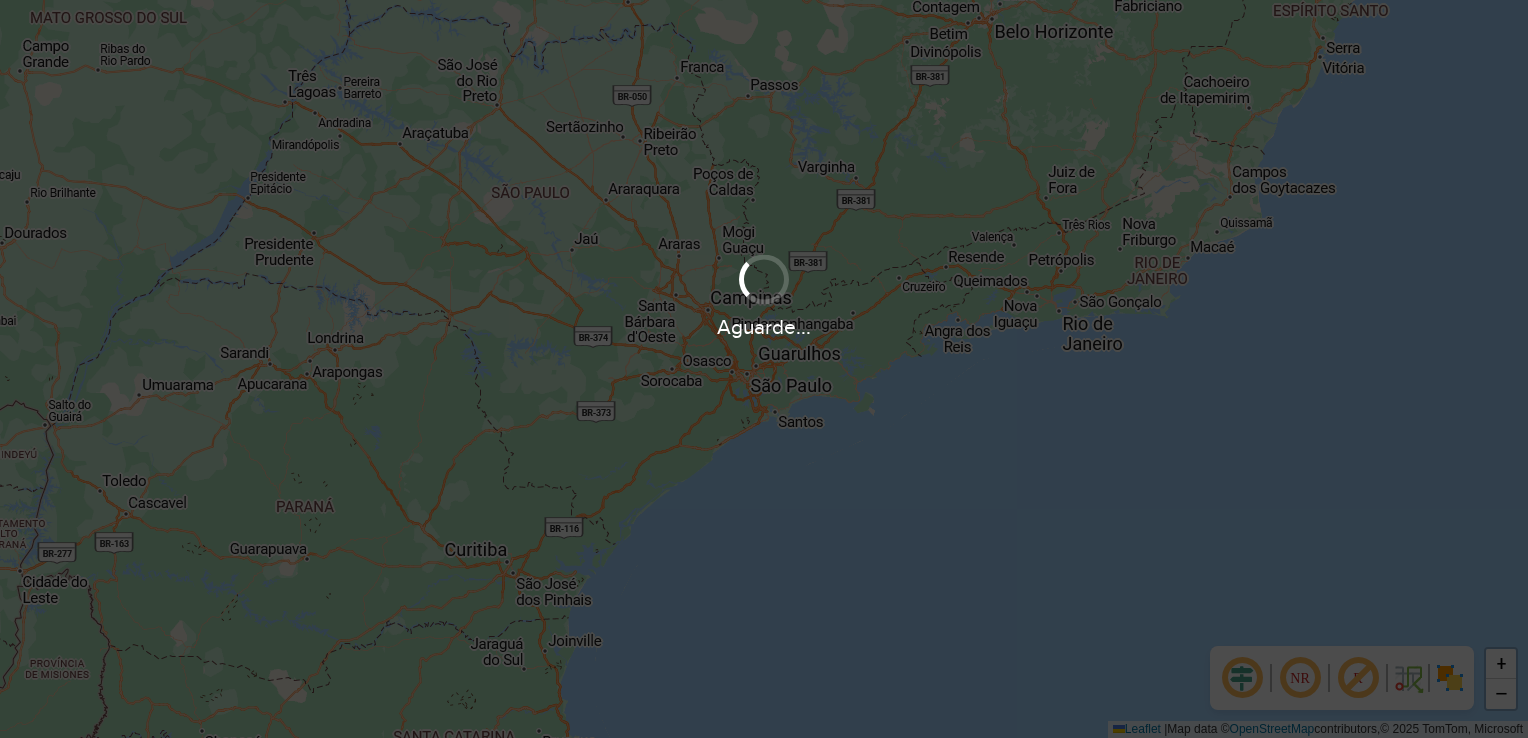 scroll, scrollTop: 0, scrollLeft: 0, axis: both 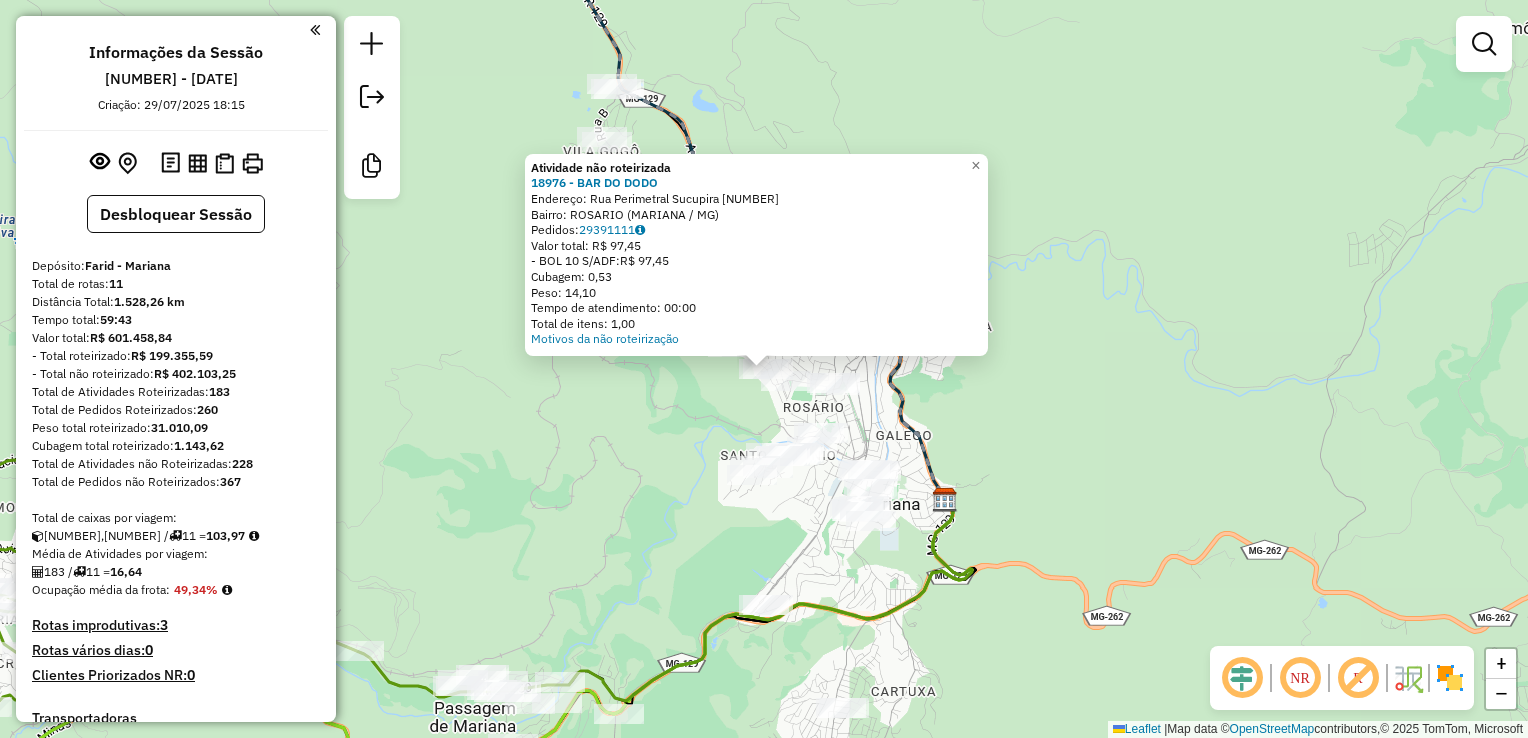 click 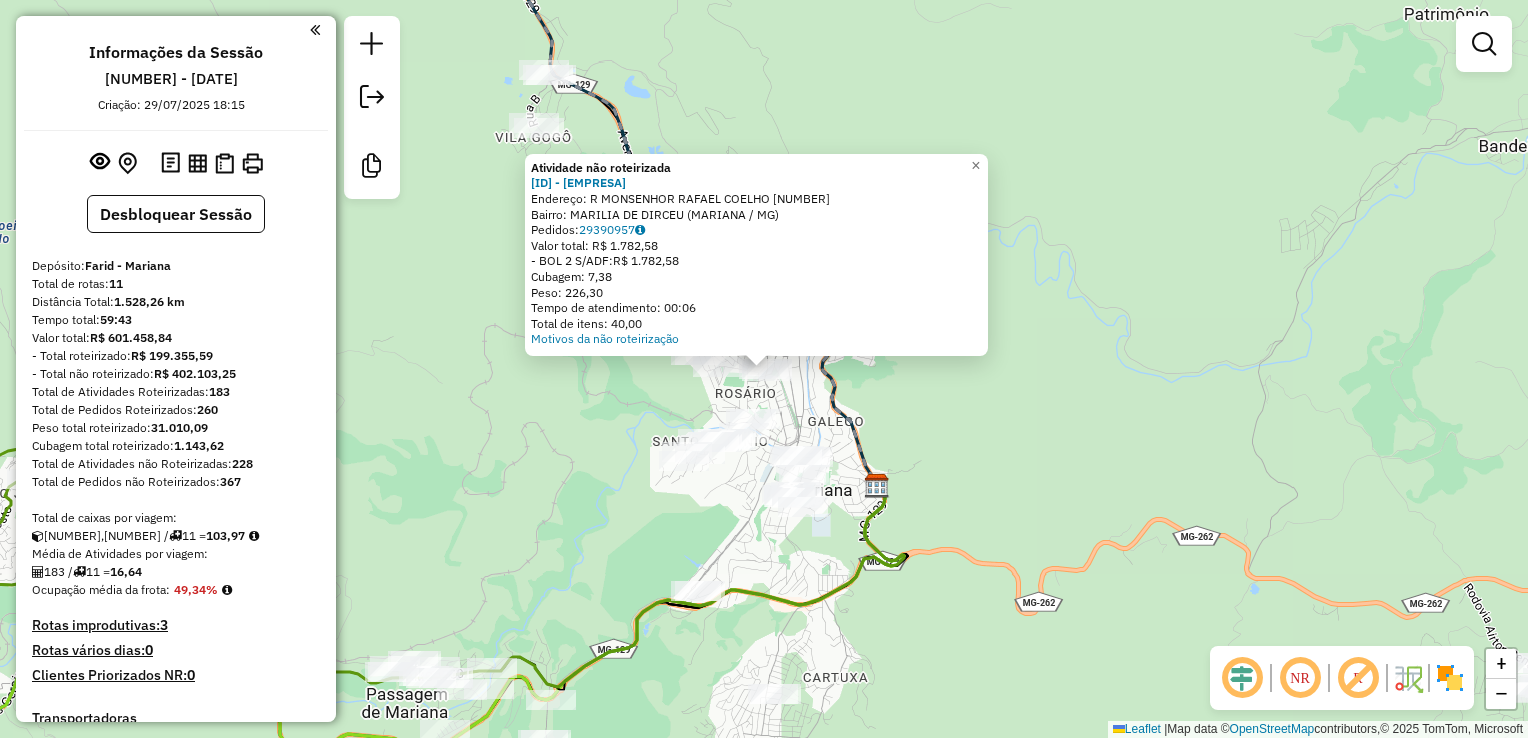 click on "Atividade não roteirizada [ID] - [EMPRESA]  Endereço: [RUA]       [NUMERO]   Bairro: [BAIRRO] ([CIDADE] / [ESTADO])   Pedidos:  [TELEFONE]   Valor total: [VALOR]   -BOL [NUMERO] S/ADF:  [VALOR]   Cubagem: [NUMERO]   Peso: [NUMERO]   Tempo de atendimento: [TEMPO]   Total de itens: [NUMERO]  Motivos da não roteirização × Janela de atendimento Grade de atendimento Capacidade Transportadoras Veículos Cliente Pedidos  Rotas Selecione os dias de semana para filtrar as janelas de atendimento  Seg   Ter   Qua   Qui   Sex   Sáb   Dom  Informe o período da janela de atendimento: De: Até:  Filtrar exatamente a janela do cliente  Considerar janela de atendimento padrão  Selecione os dias de semana para filtrar as grades de atendimento  Seg   Ter   Qua   Qui   Sex   Sáb   Dom   Considerar clientes sem dia de atendimento cadastrado  Clientes fora do dia de atendimento selecionado Filtrar as atividades entre os valores definidos abaixo:  Peso mínimo:   Peso máximo:   Cubagem mínima:   Cubagem máxima:   De:   Até:   De:  +" 